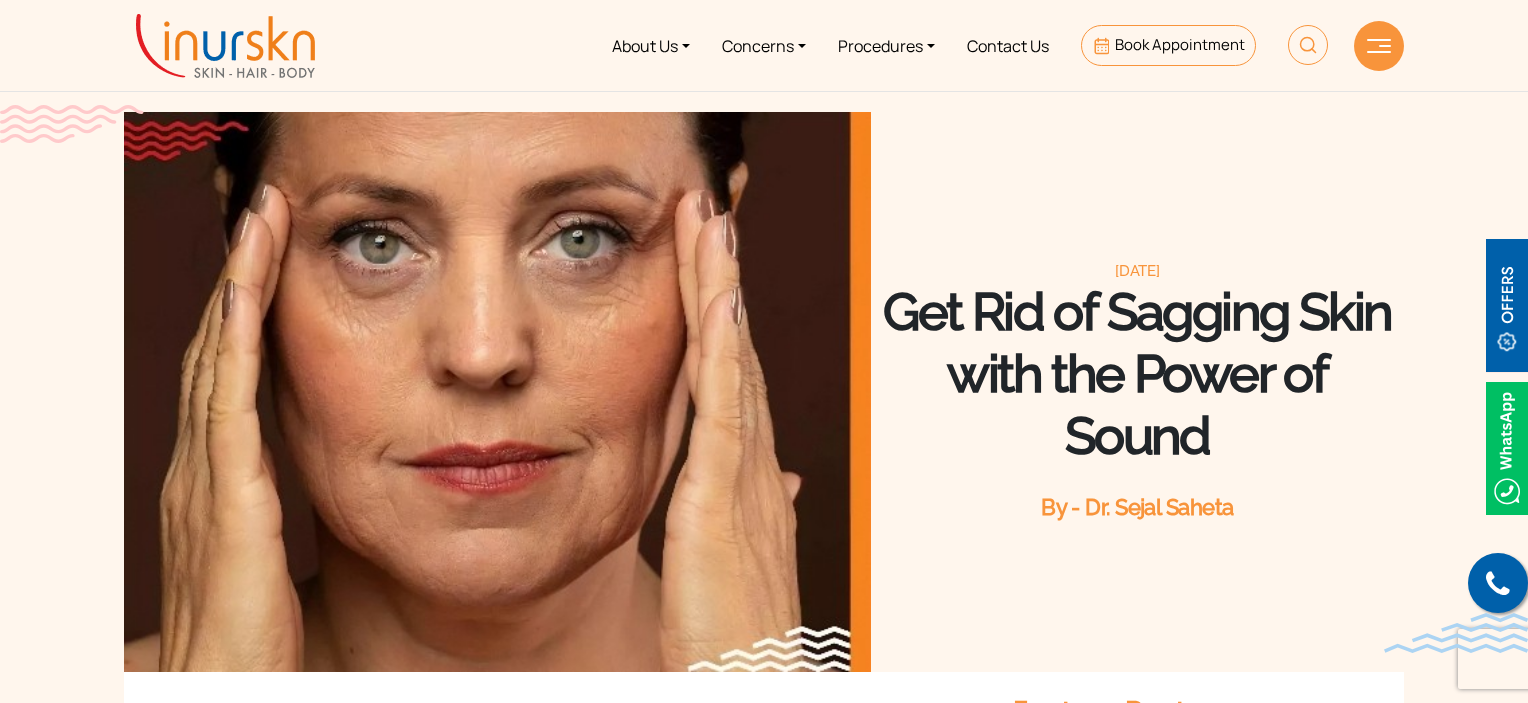 scroll, scrollTop: 0, scrollLeft: 0, axis: both 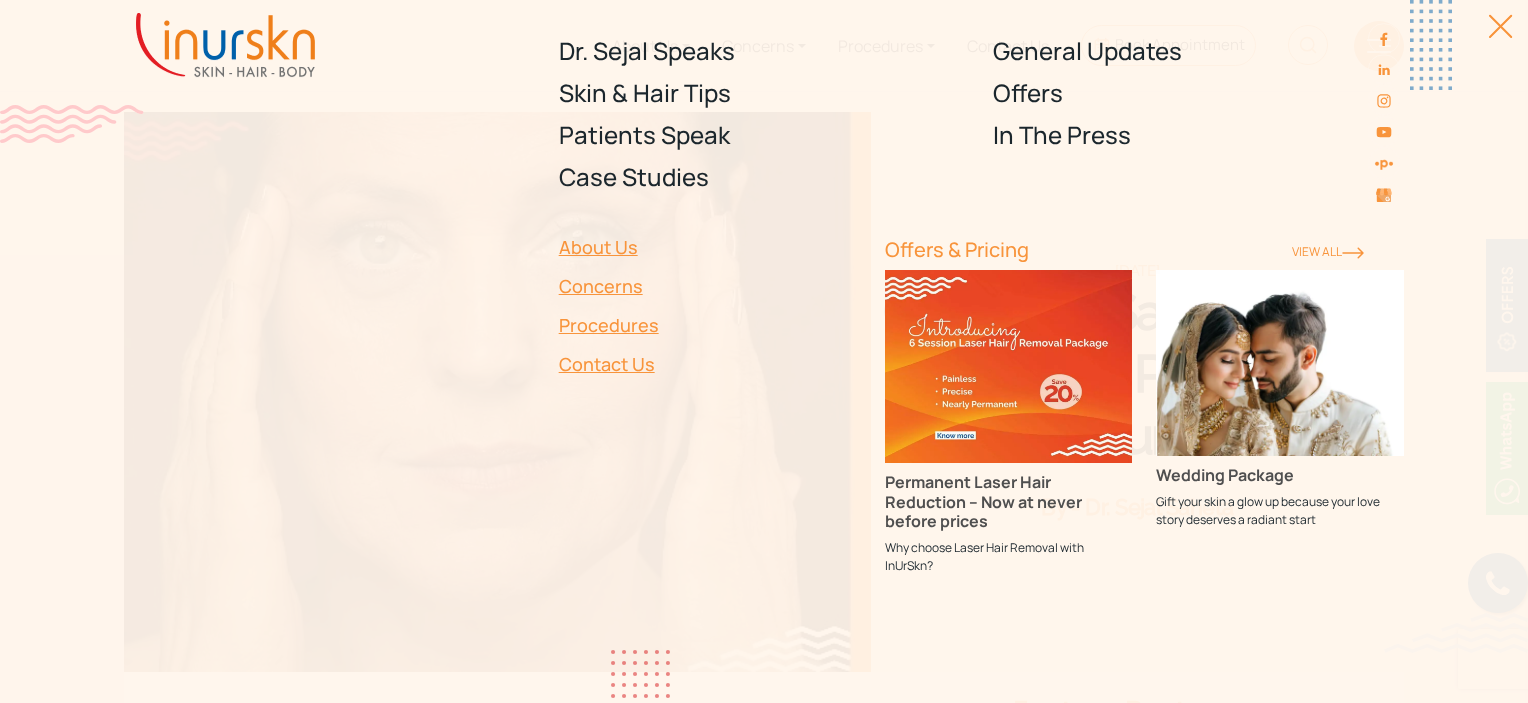 click on "Dr. Sejal Speaks
Skin & Hair Tips
Patients Speak
Case Studies
General Updates
Offers
In The Press
About Us
Concerns
Procedures
Contact Us
Offers & Pricing
View ALl
Permanent Laser Hair Reduction – Now at never before prices
Why choose Laser Hair Removal with InUrSkn?
Wedding Package
Gift your skin a glow up because your love story deserves a radiant start" at bounding box center [764, 351] 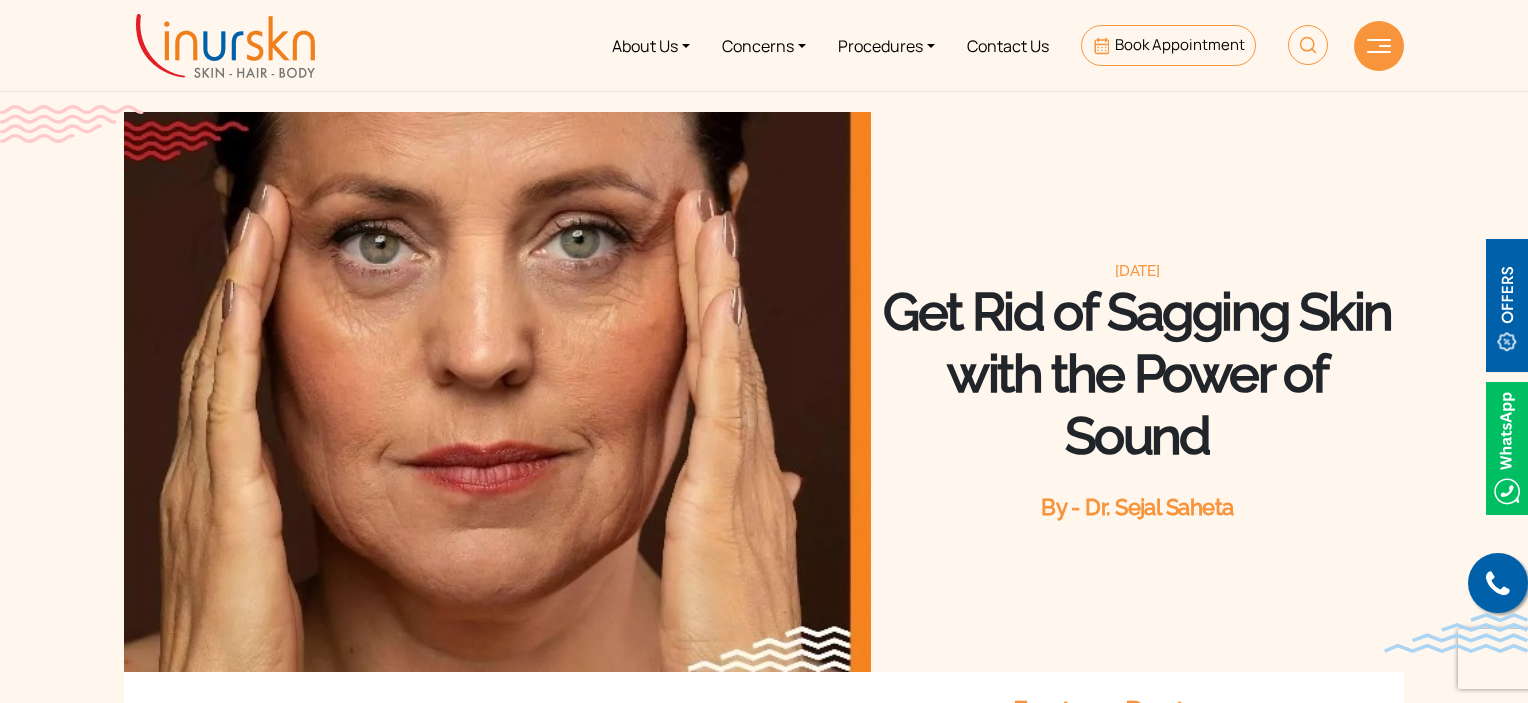 click at bounding box center (1489, 36) 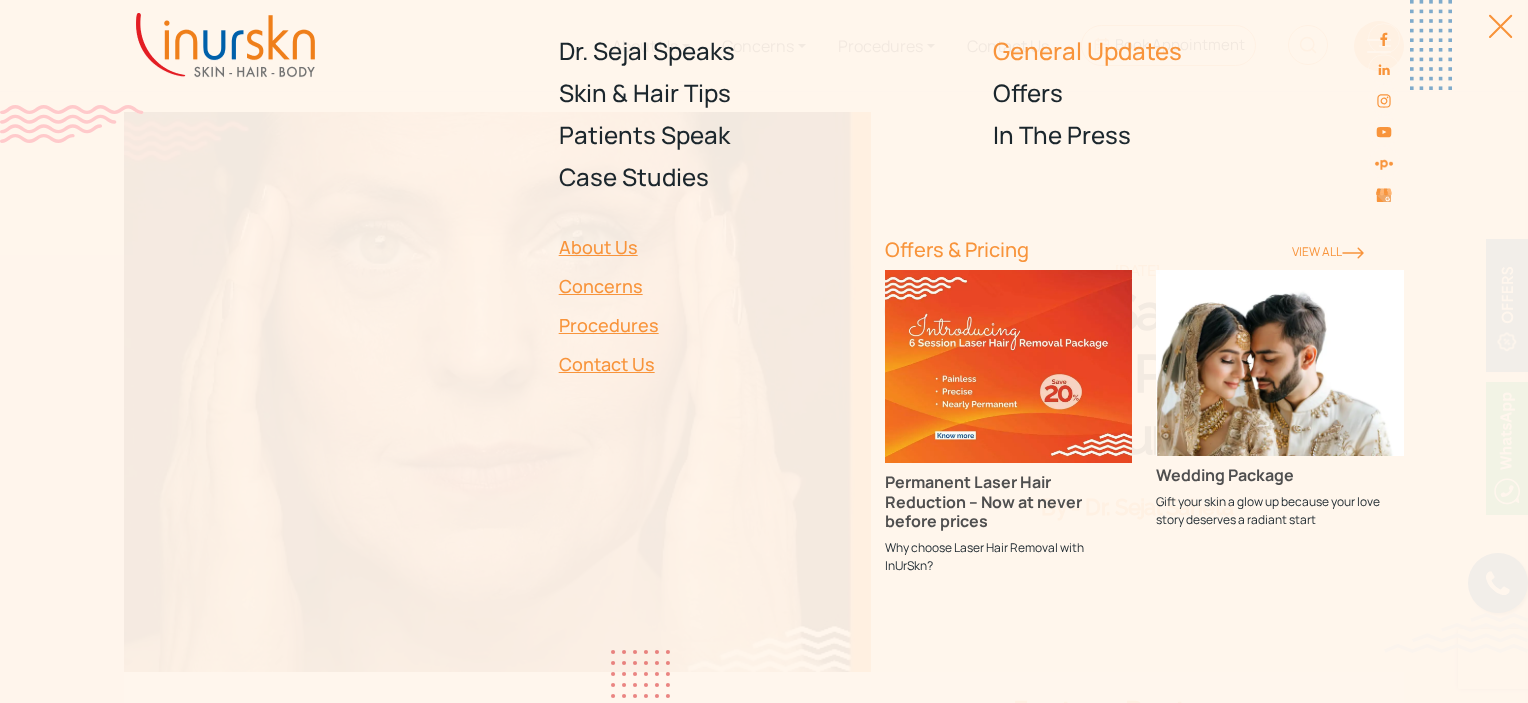 click on "General Updates" at bounding box center (1198, 51) 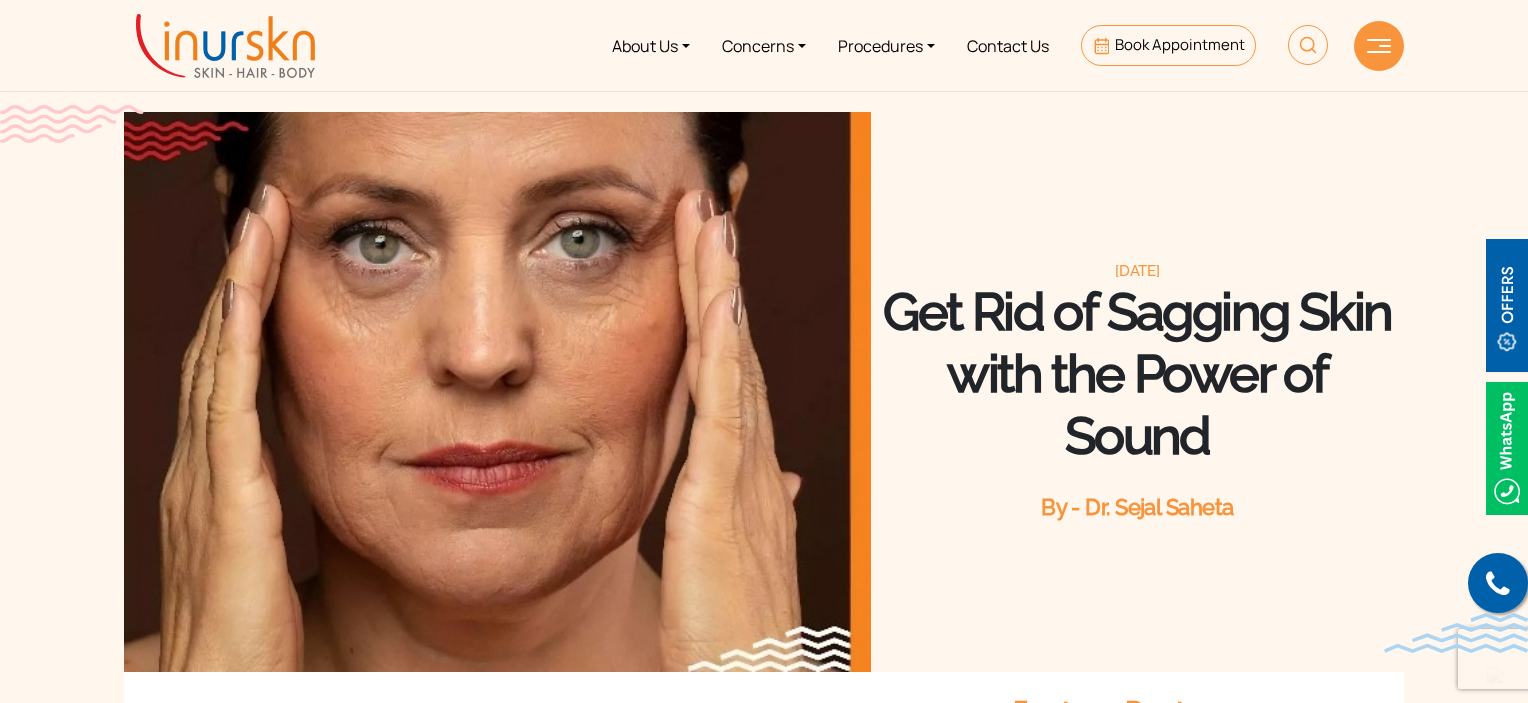 scroll, scrollTop: 400, scrollLeft: 0, axis: vertical 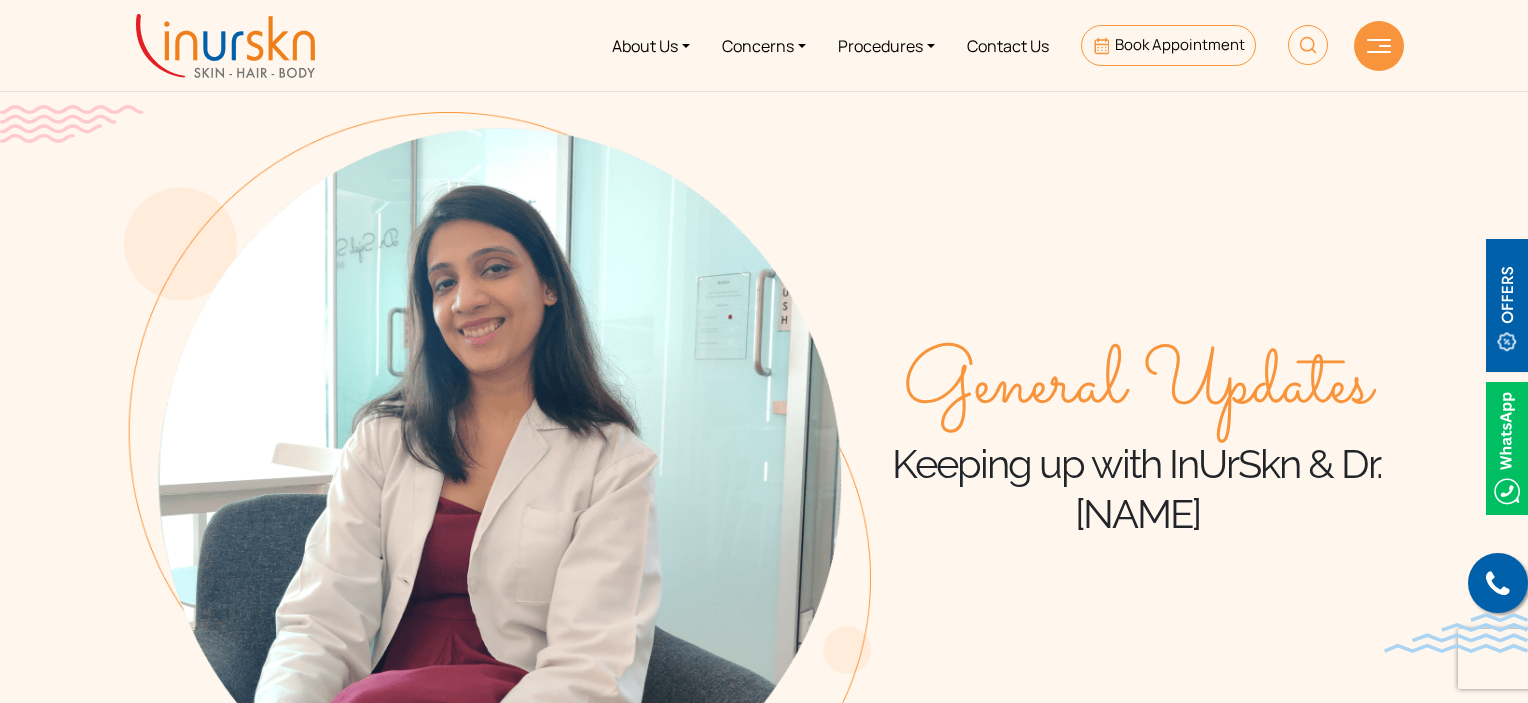 drag, startPoint x: 1421, startPoint y: 163, endPoint x: 1421, endPoint y: 143, distance: 20 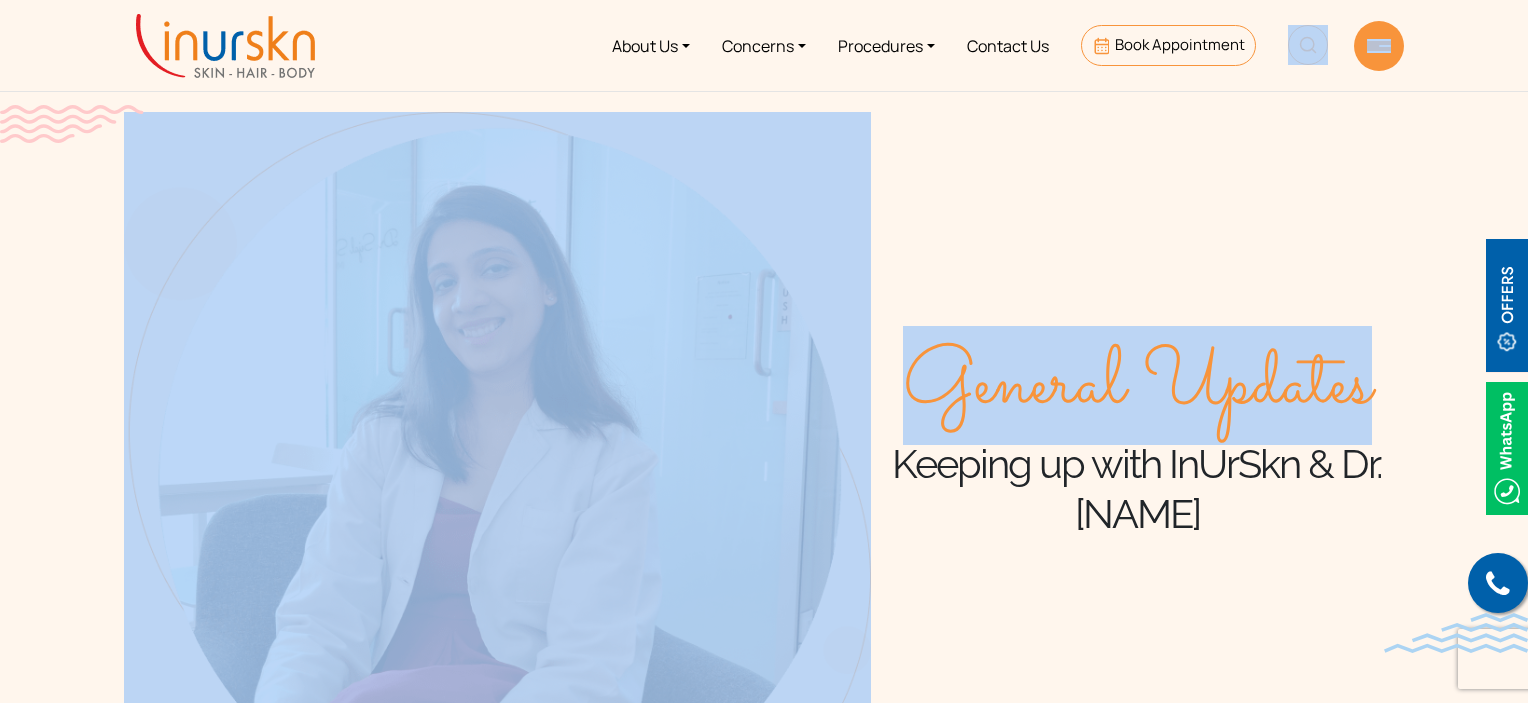 click on "About Us
Concerns
Procedures
Contact Us
Book Appointment" at bounding box center [861, 45] 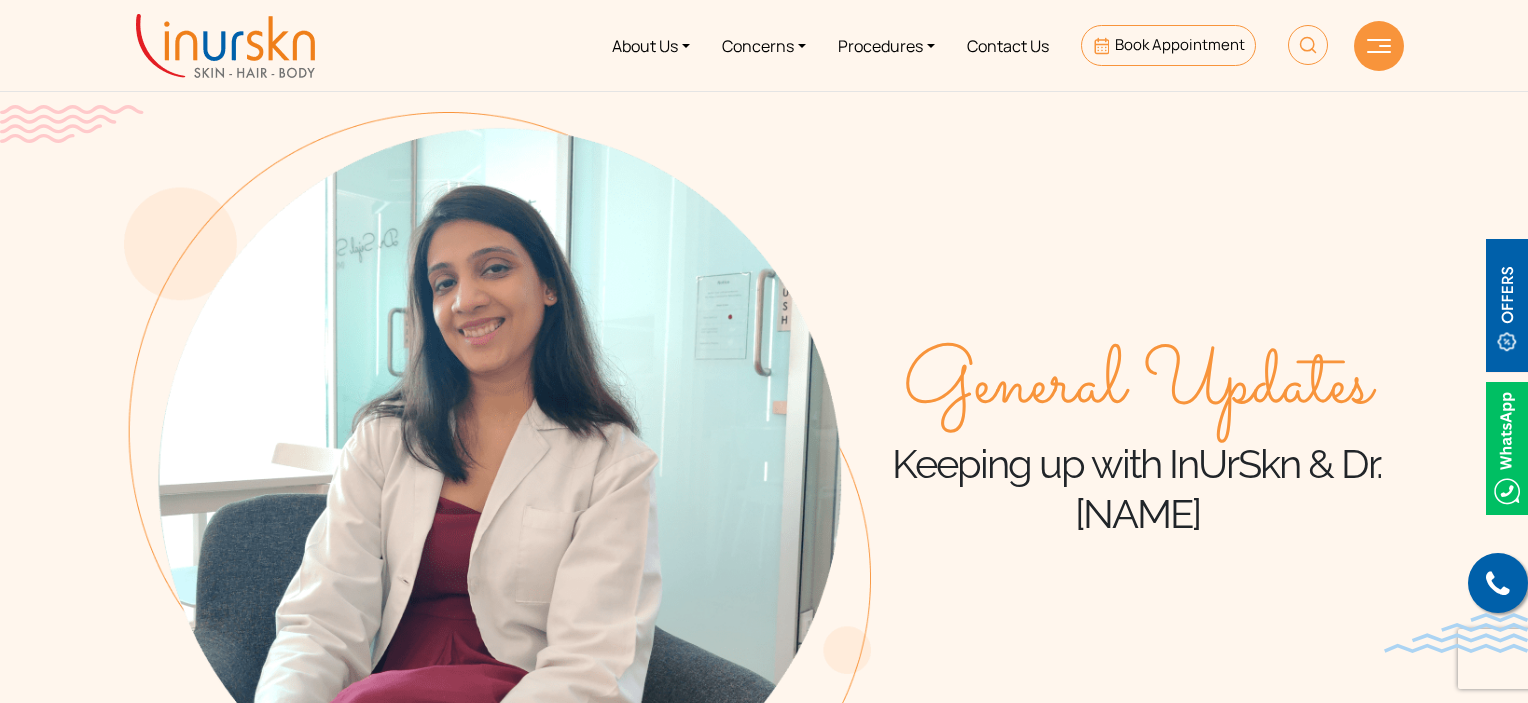 click at bounding box center [1379, 46] 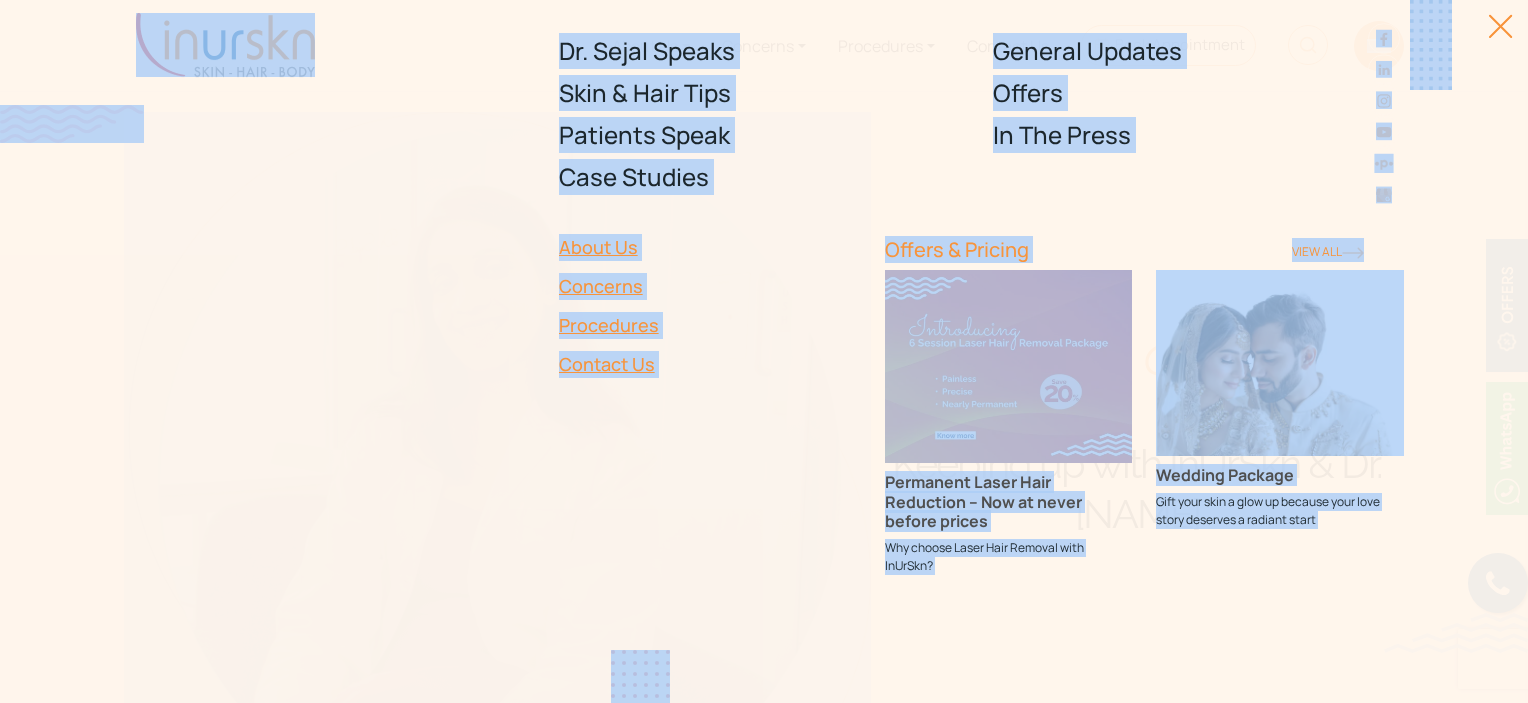 click on "About Us
Concerns
Procedures
Contact Us
Book Appointment
Dr. Sejal Speaks
Skin & Hair Tips
Patients Speak
Case Studies
General Updates
Offers
In The Press
About Us
Concerns
Procedures
Contact Us" at bounding box center [764, 46] 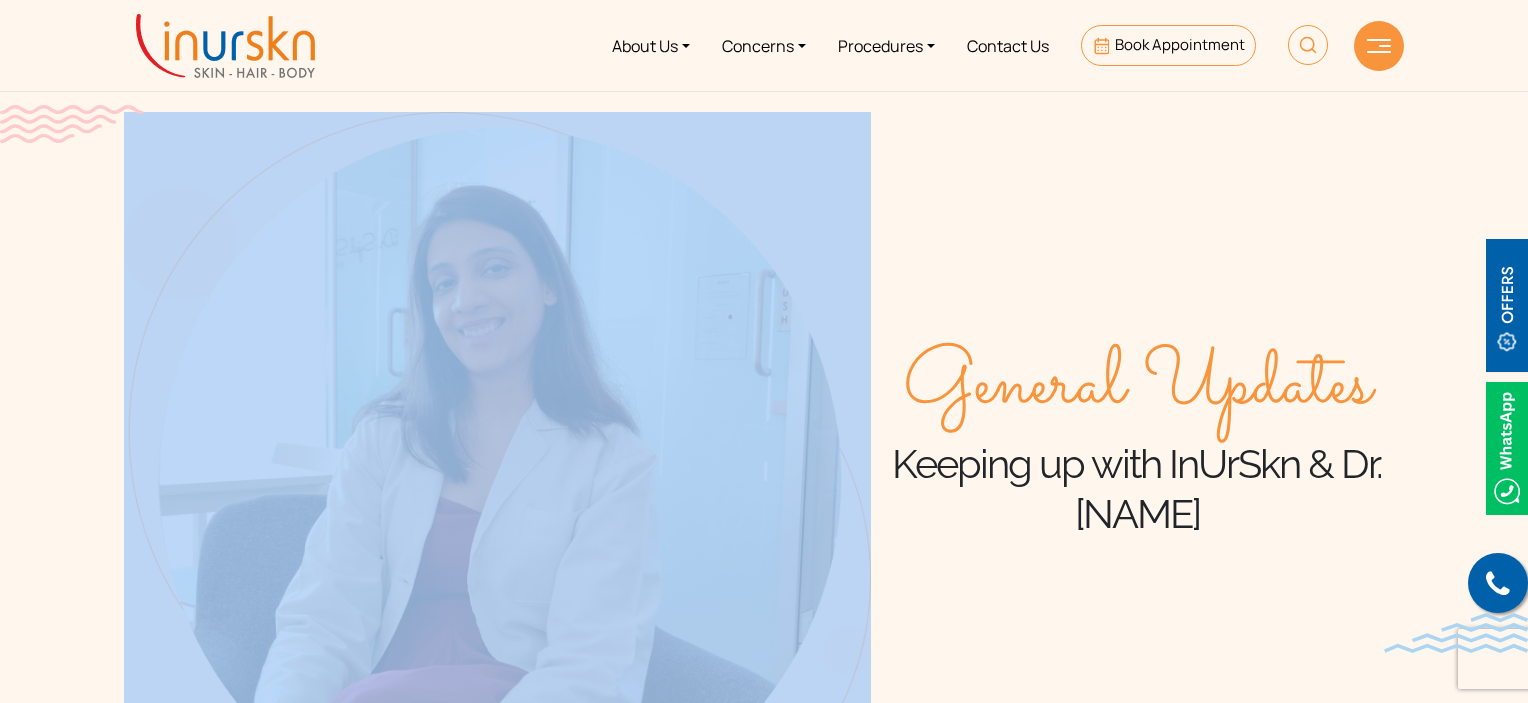 drag, startPoint x: 604, startPoint y: 279, endPoint x: 424, endPoint y: 235, distance: 185.29976 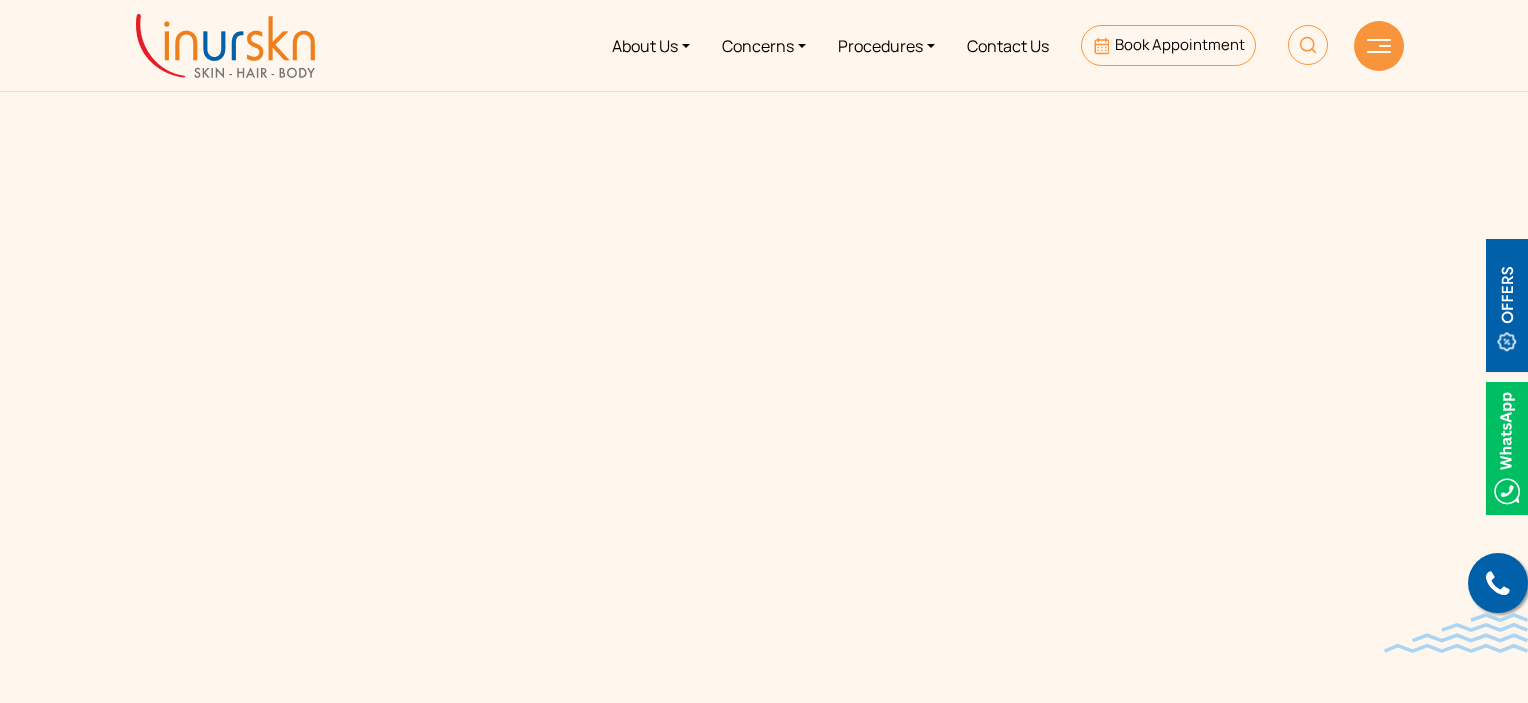 scroll, scrollTop: 0, scrollLeft: 0, axis: both 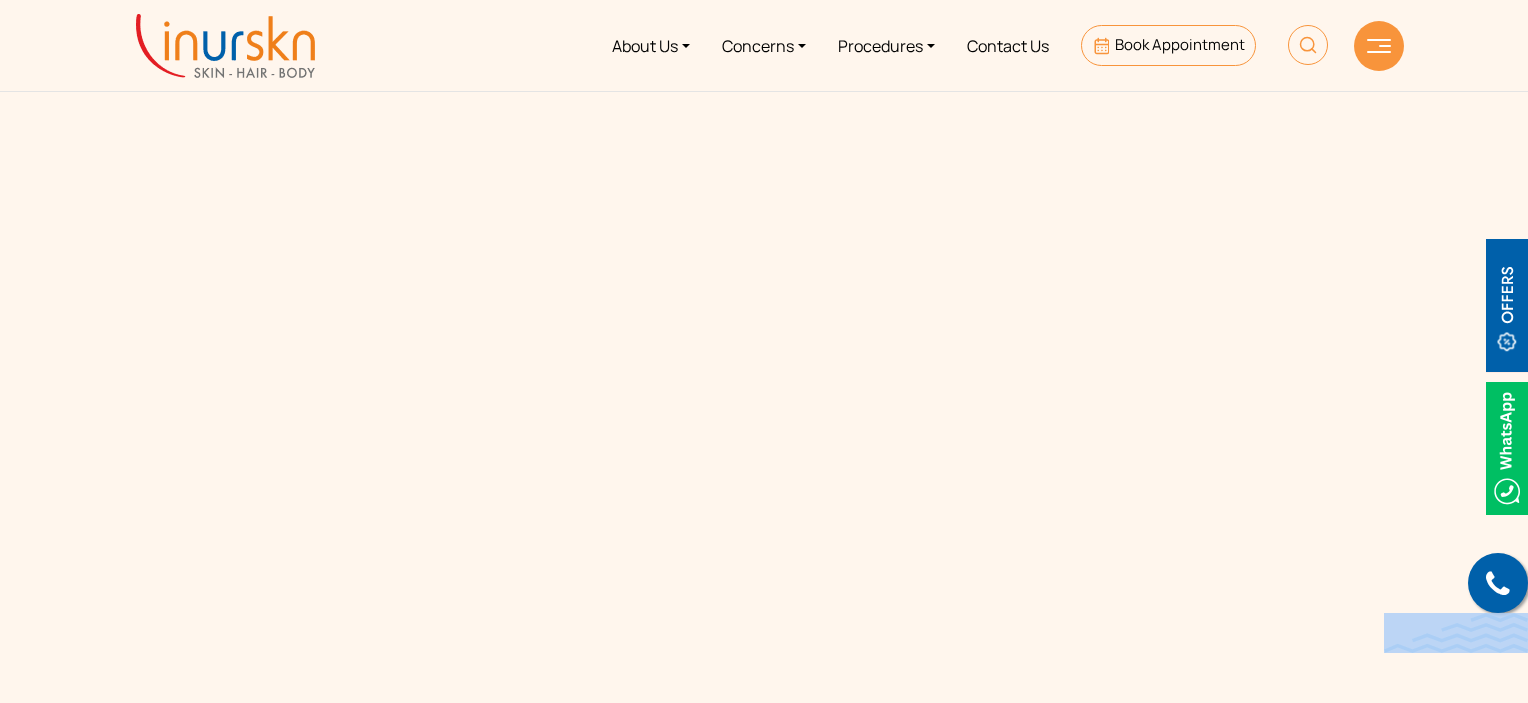 click at bounding box center [1379, 46] 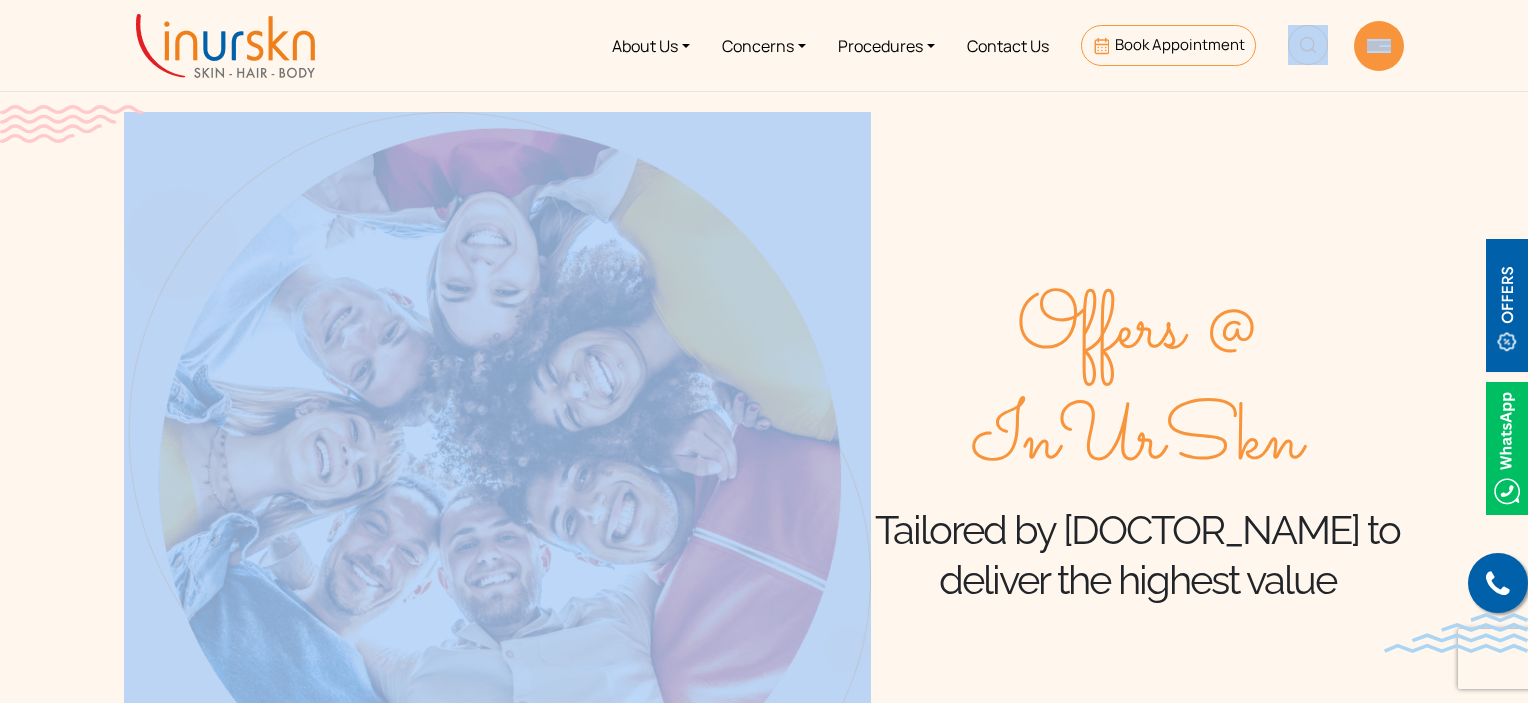 scroll, scrollTop: 0, scrollLeft: 0, axis: both 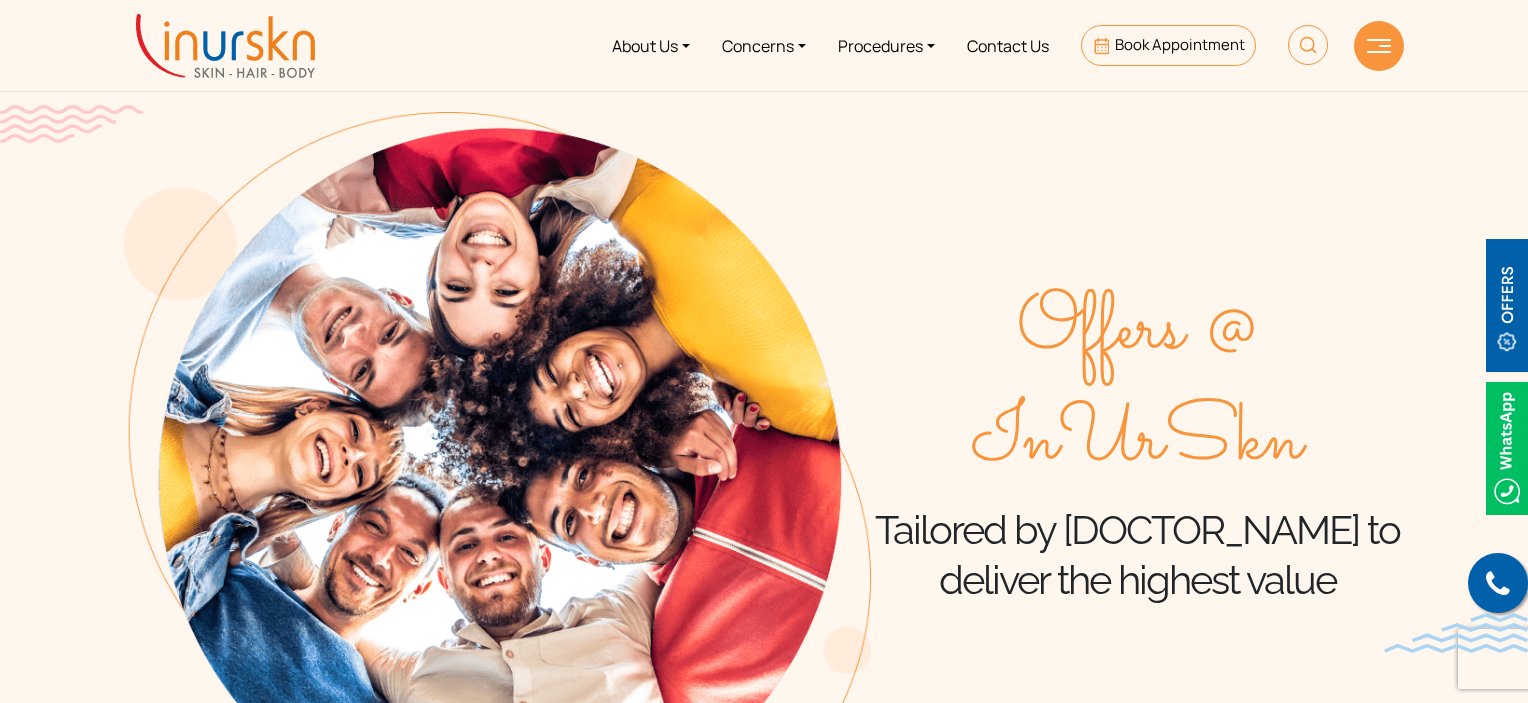 click at bounding box center [1379, 46] 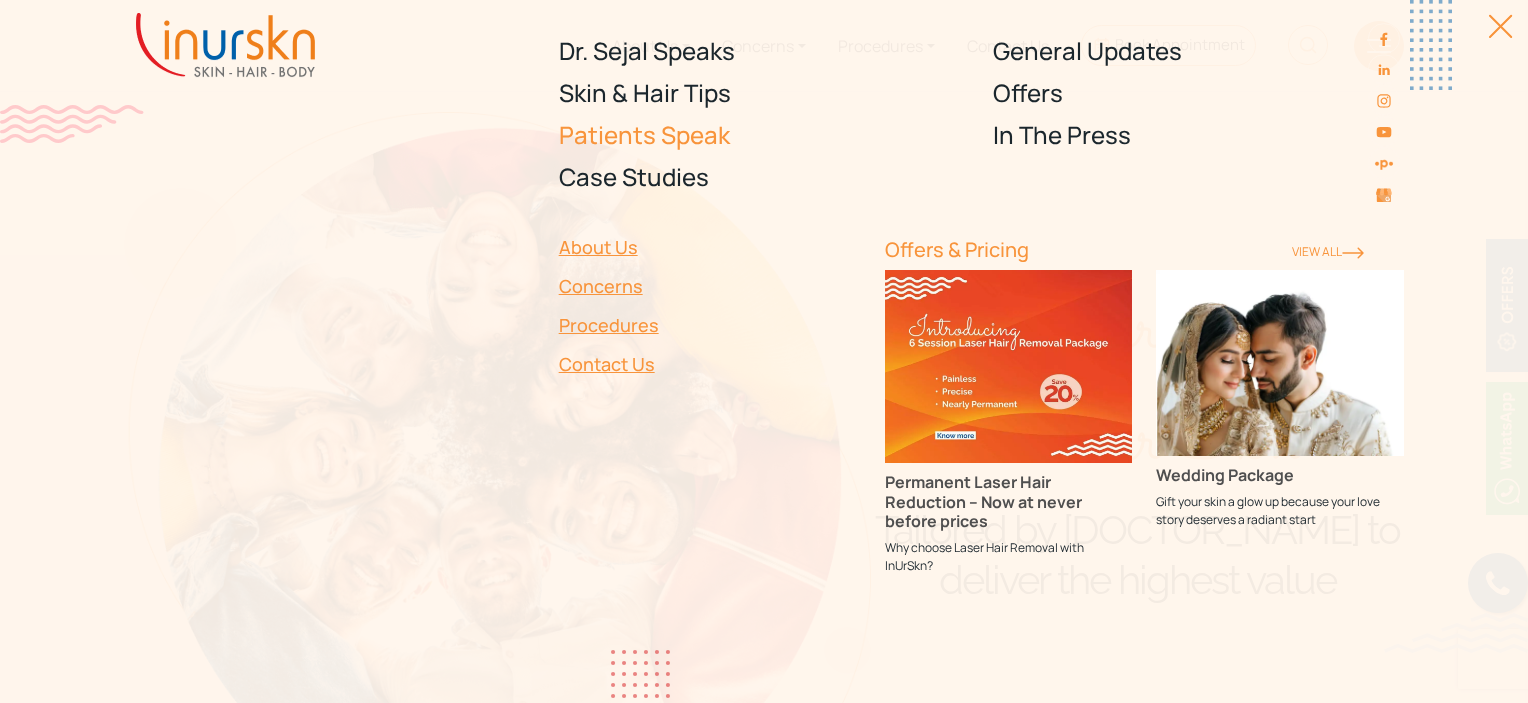 click on "Patients Speak" at bounding box center [764, 135] 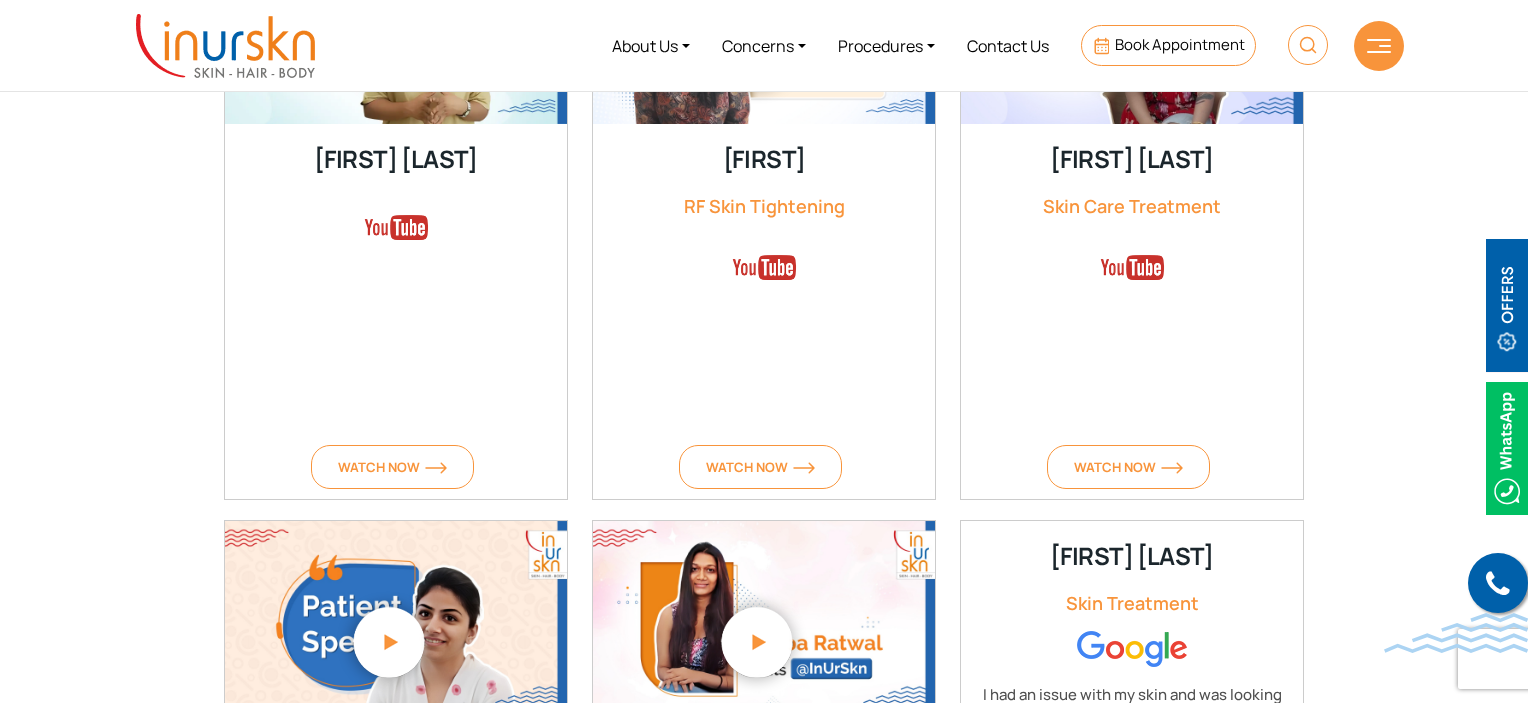 scroll, scrollTop: 1700, scrollLeft: 0, axis: vertical 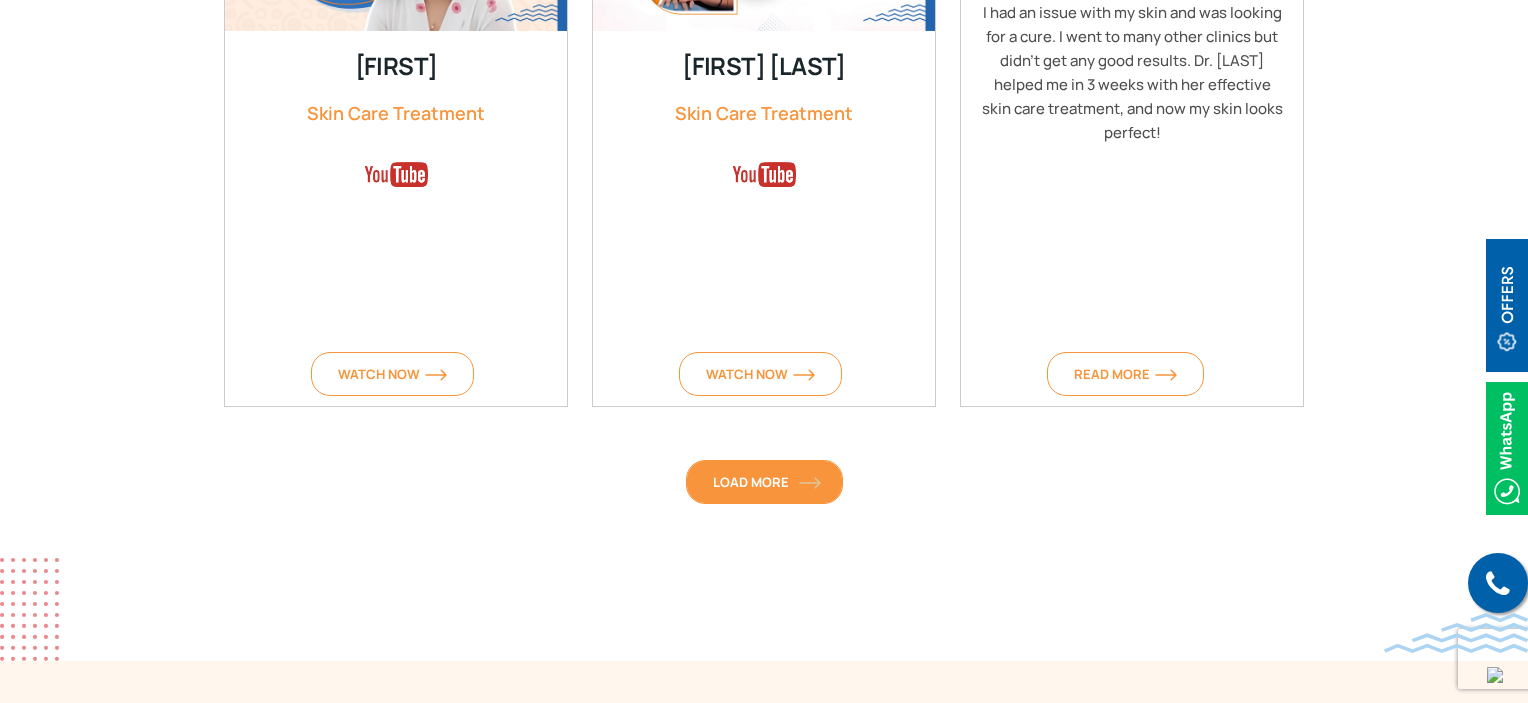 click on "Load More" at bounding box center (764, 482) 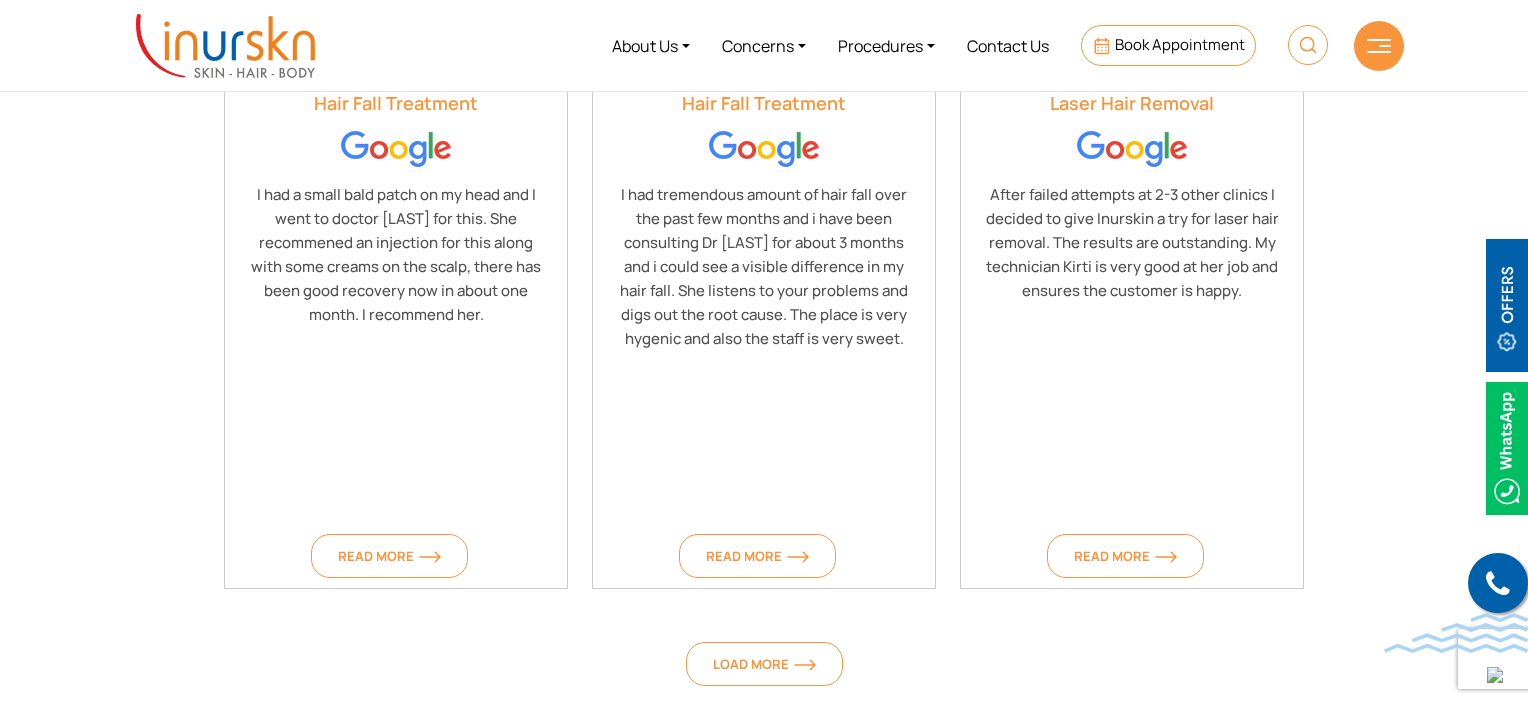 scroll, scrollTop: 2600, scrollLeft: 0, axis: vertical 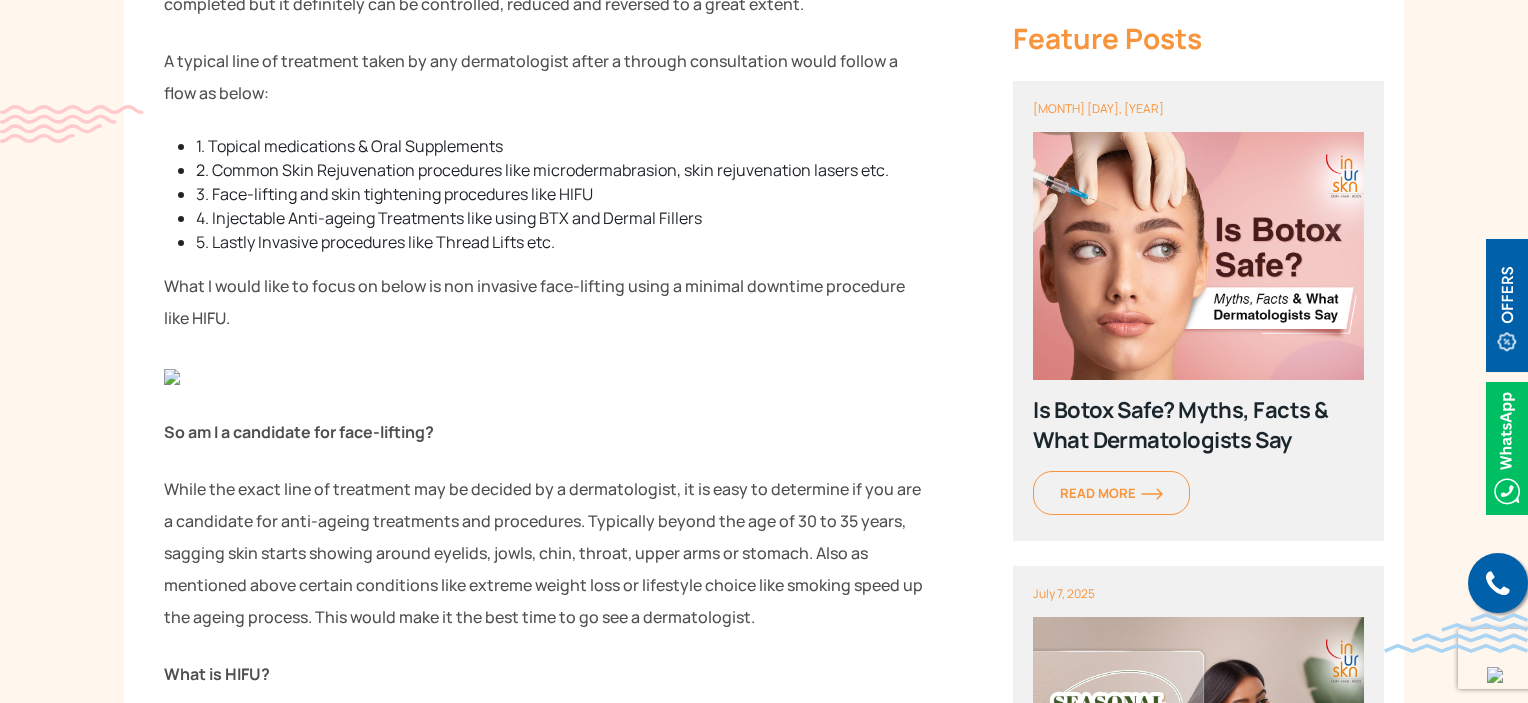 click at bounding box center [546, 375] 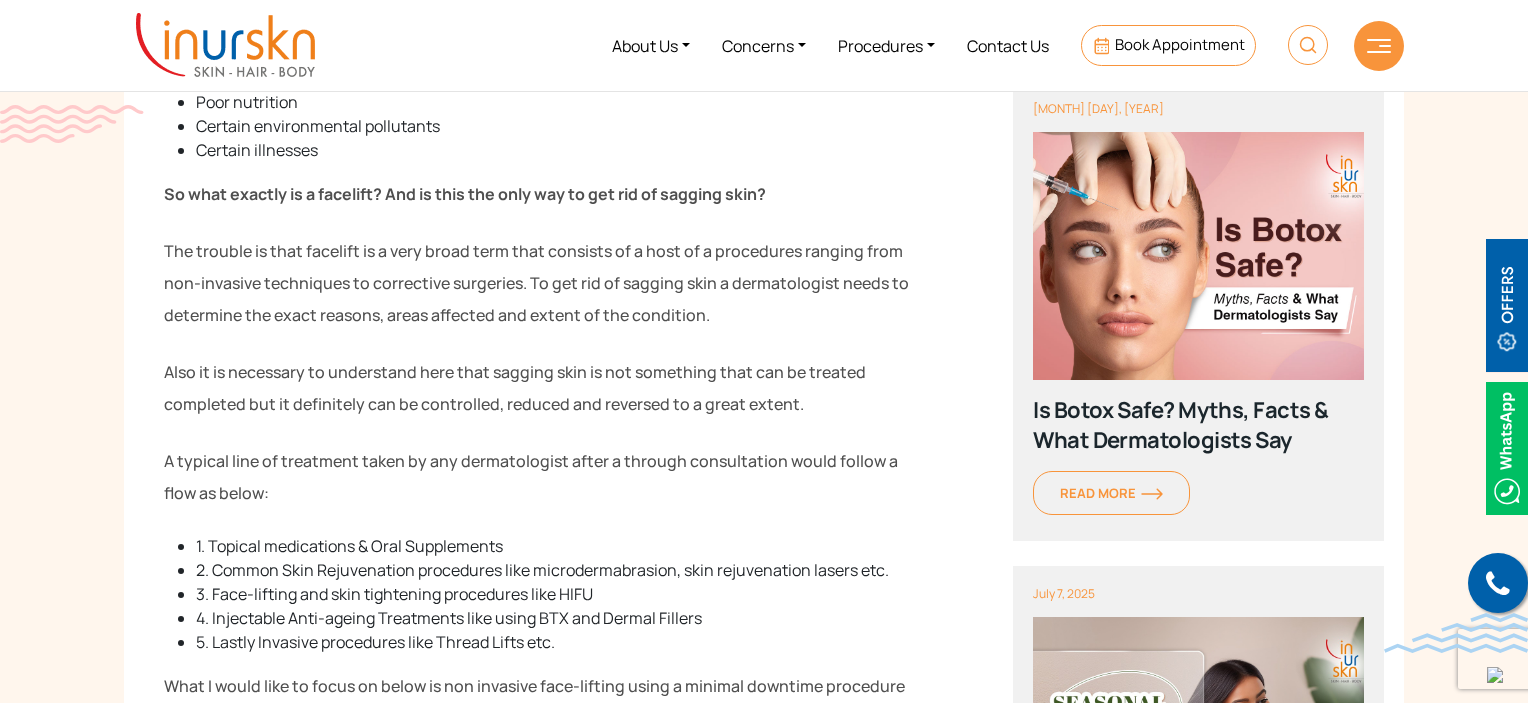 scroll, scrollTop: 2377, scrollLeft: 0, axis: vertical 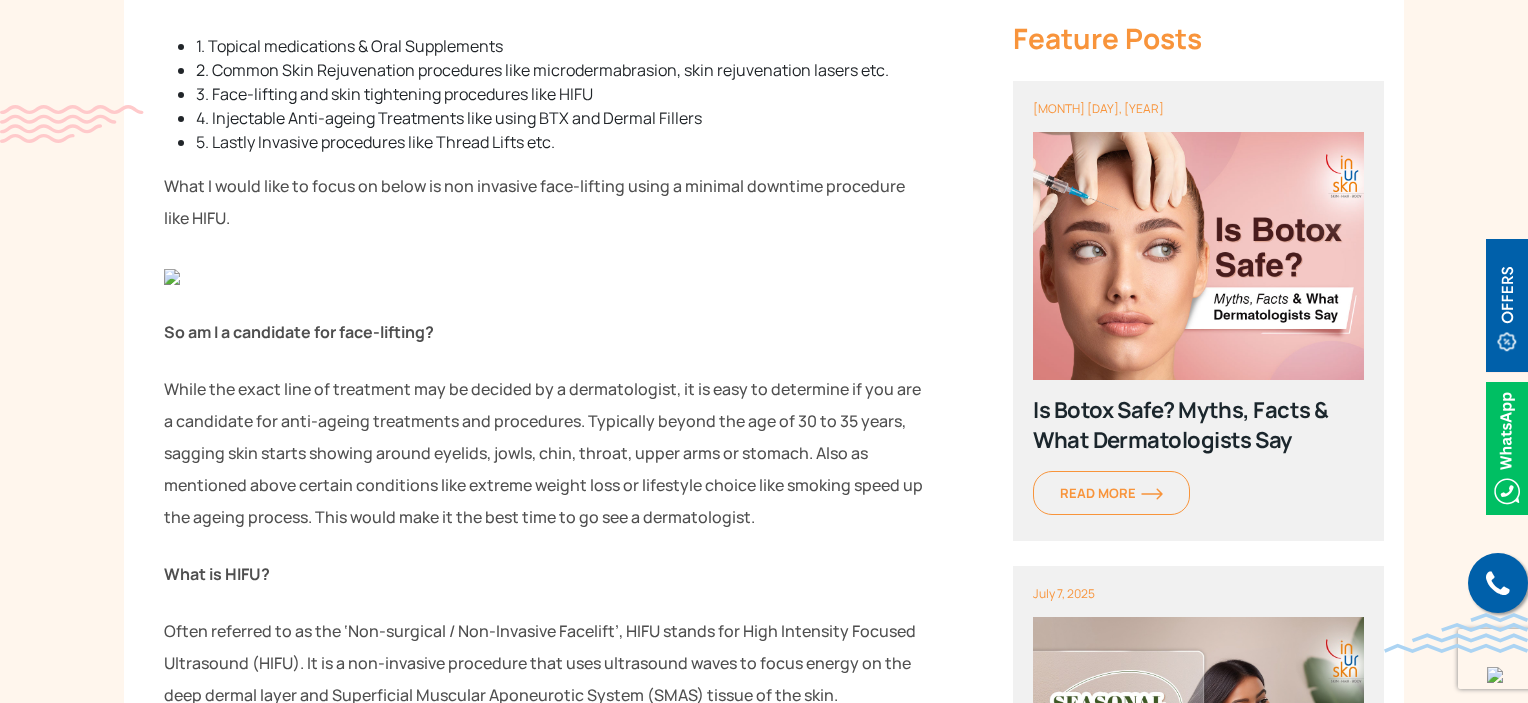 drag, startPoint x: 162, startPoint y: 315, endPoint x: 105, endPoint y: 330, distance: 58.940647 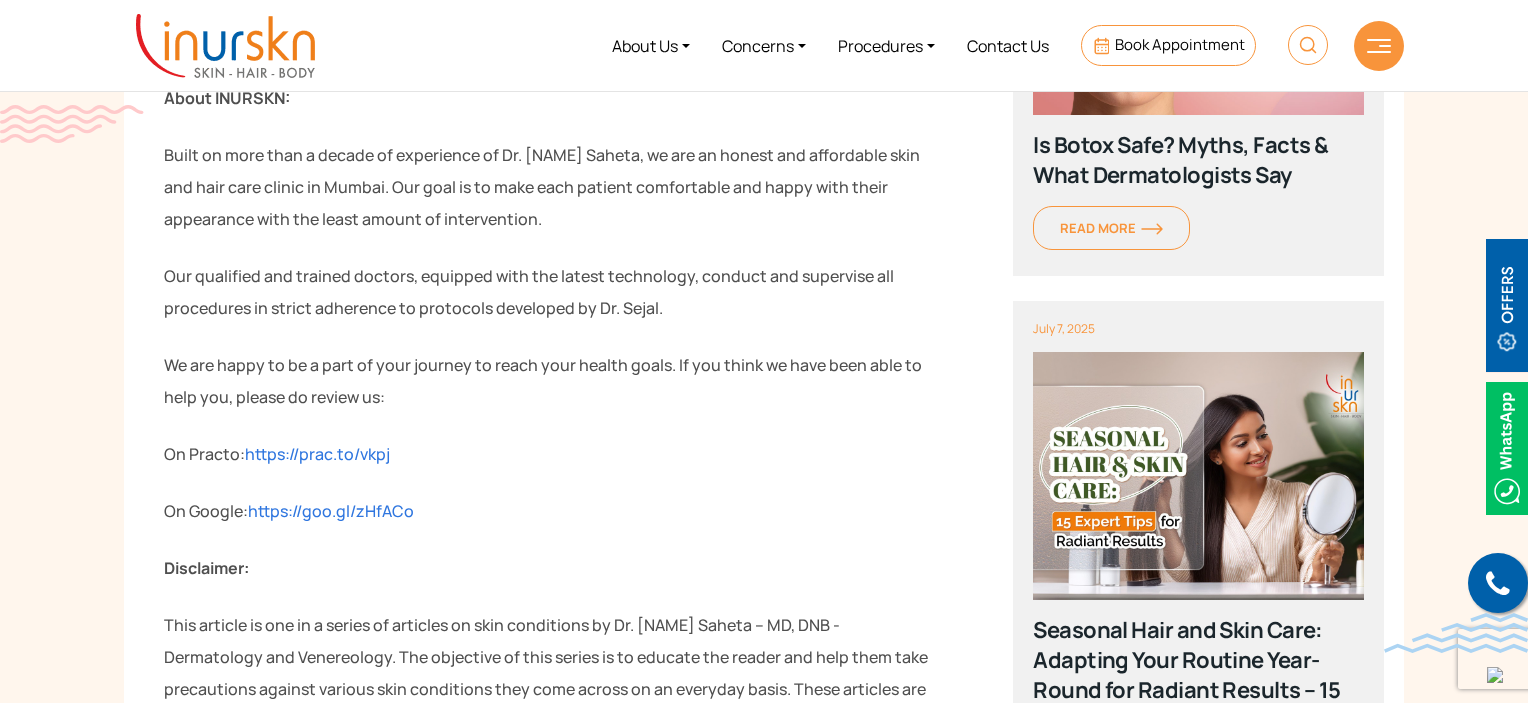 scroll, scrollTop: 4577, scrollLeft: 0, axis: vertical 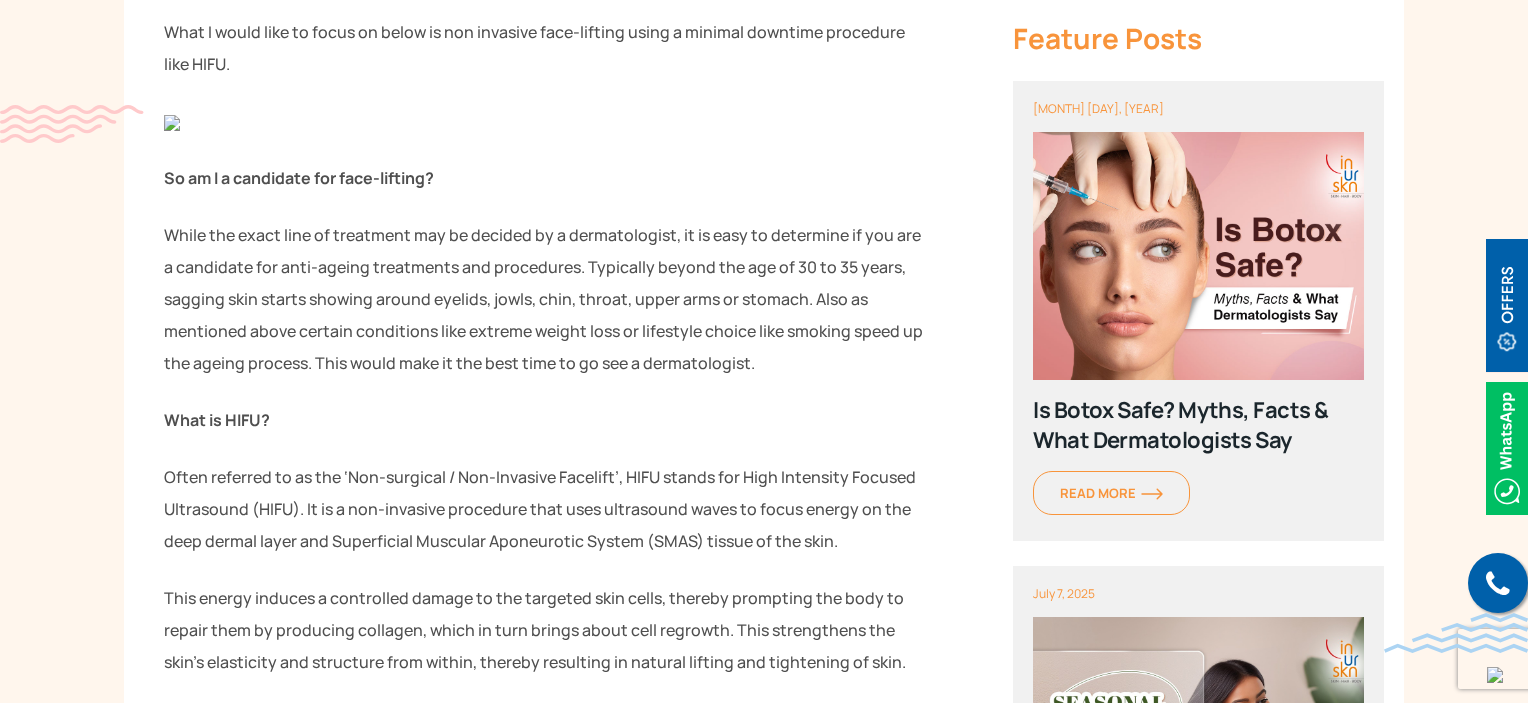 drag, startPoint x: 162, startPoint y: 150, endPoint x: 476, endPoint y: 121, distance: 315.33633 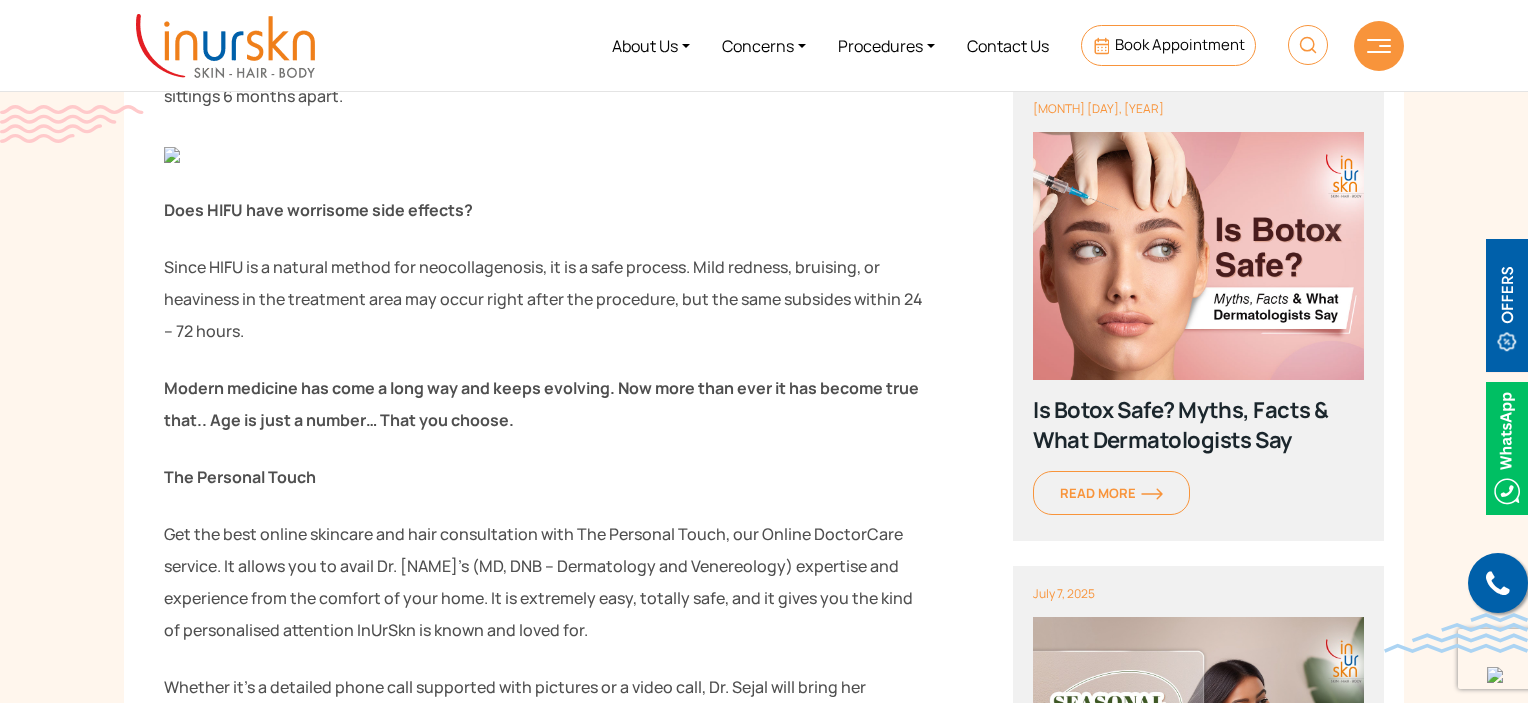 scroll, scrollTop: 3831, scrollLeft: 0, axis: vertical 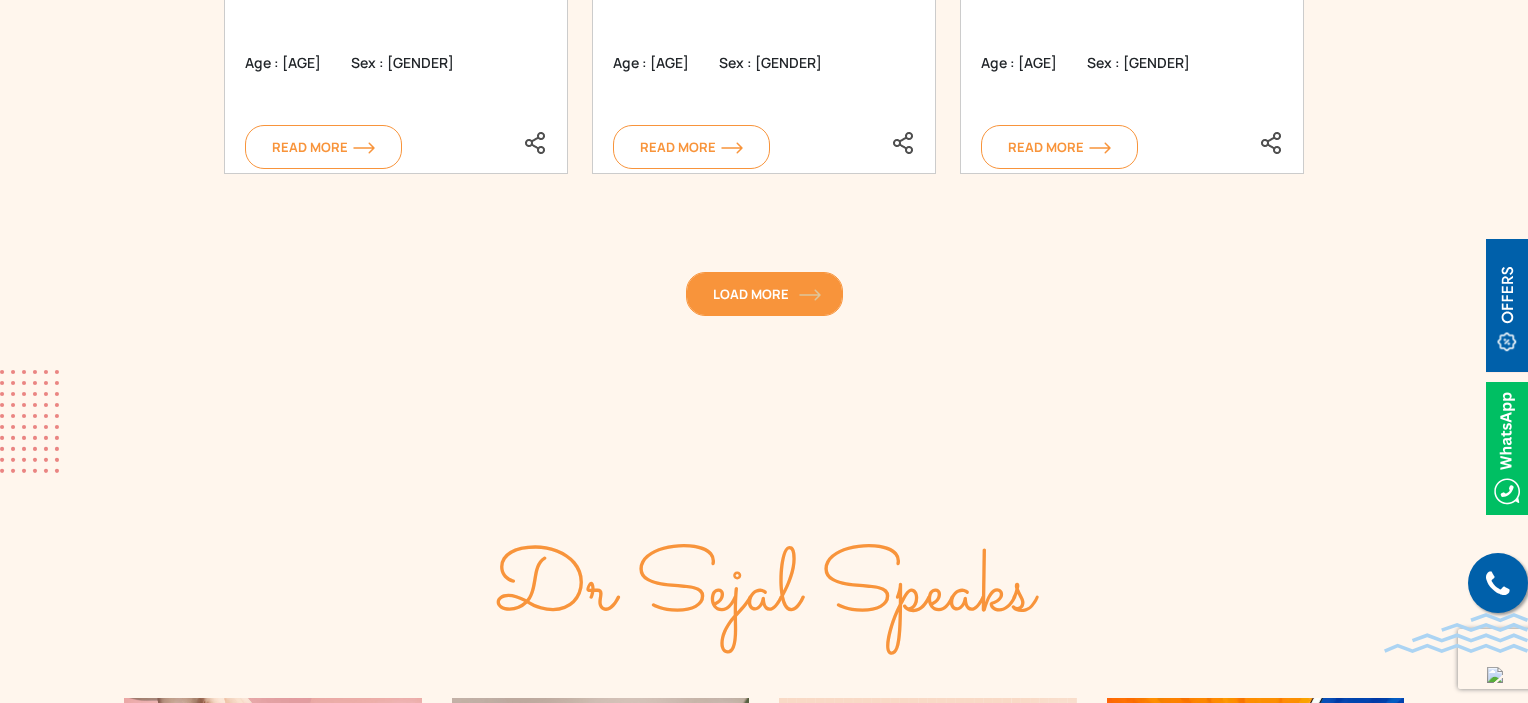 click on "Load More" at bounding box center [764, 294] 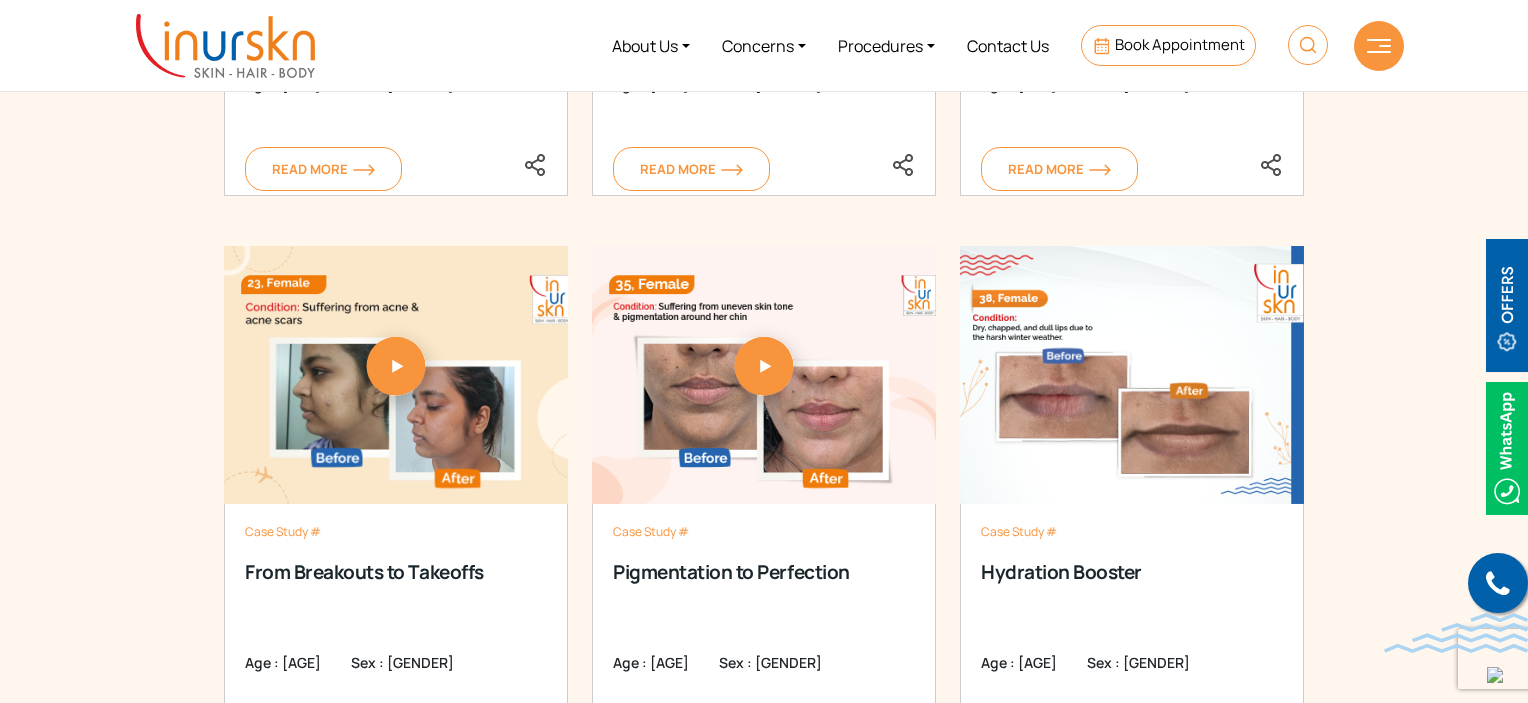scroll, scrollTop: 2700, scrollLeft: 0, axis: vertical 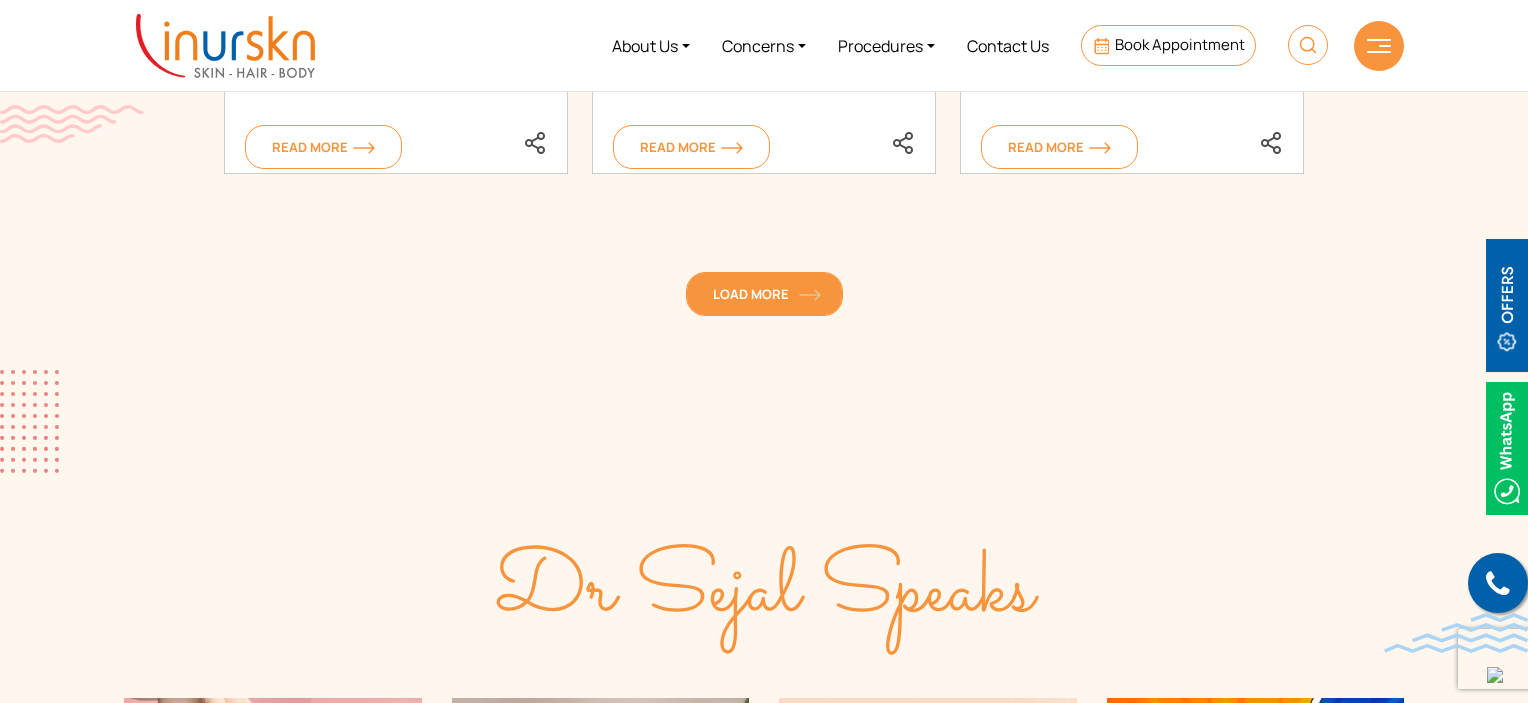 click on "Load More" at bounding box center [764, 294] 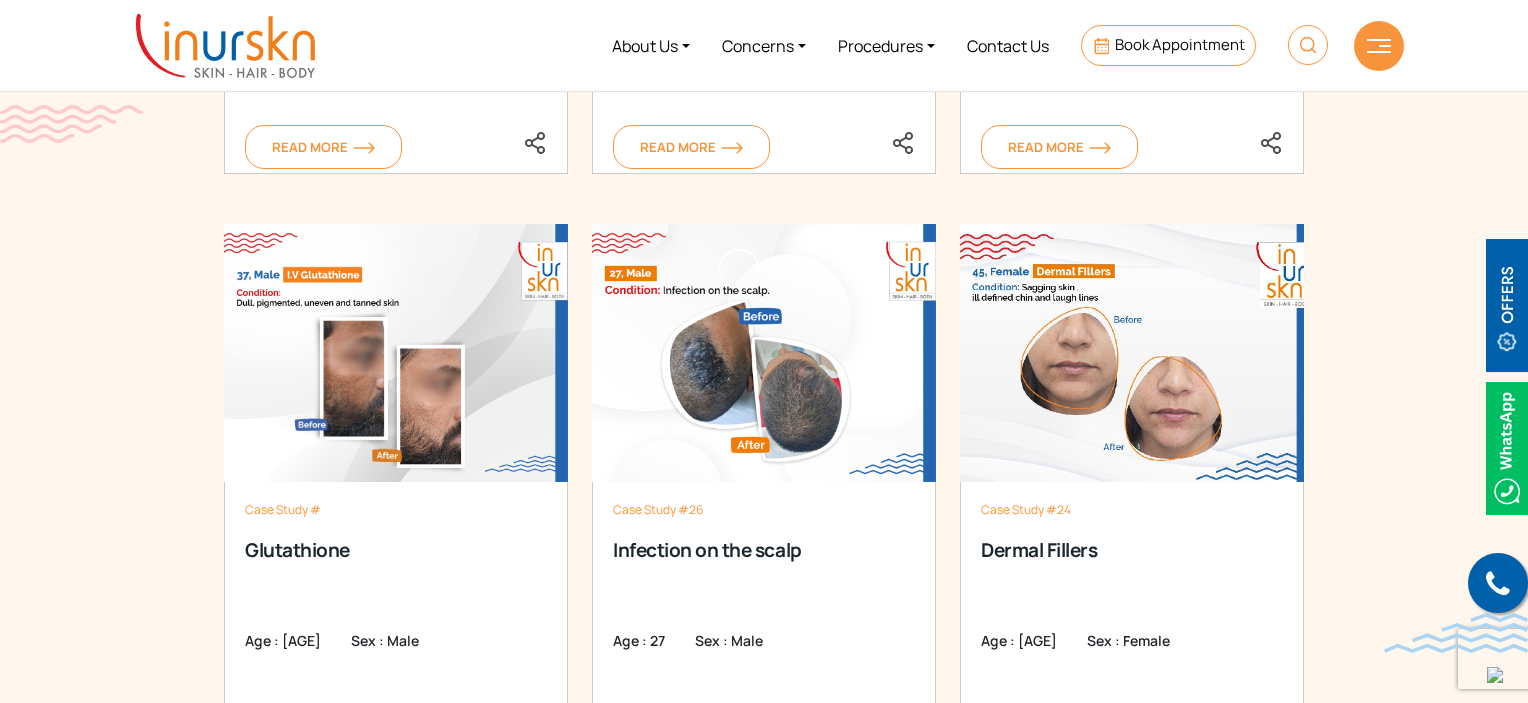 click on "Case Study #26
Infection on the scalp
Age : 27   Sex : male
Read More
Case Study #26
Infection on the scalp
Age : 27   Sex : male
Case Study for 27-year-old male with a painful, itchy scalp infection was treated successfully with antifungal, antibiotic, and anti-inflammatory medications.
Read More" at bounding box center (764, 513) 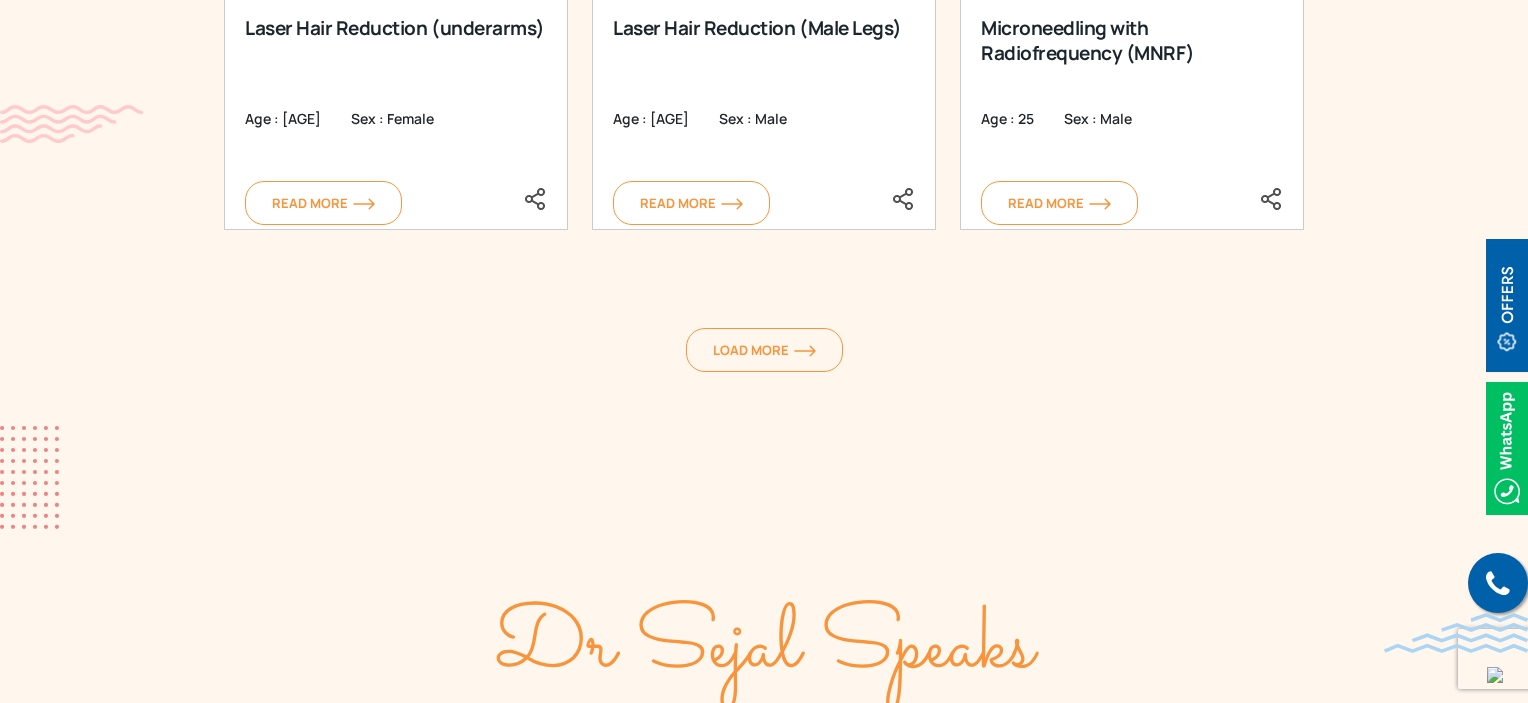 scroll, scrollTop: 4500, scrollLeft: 0, axis: vertical 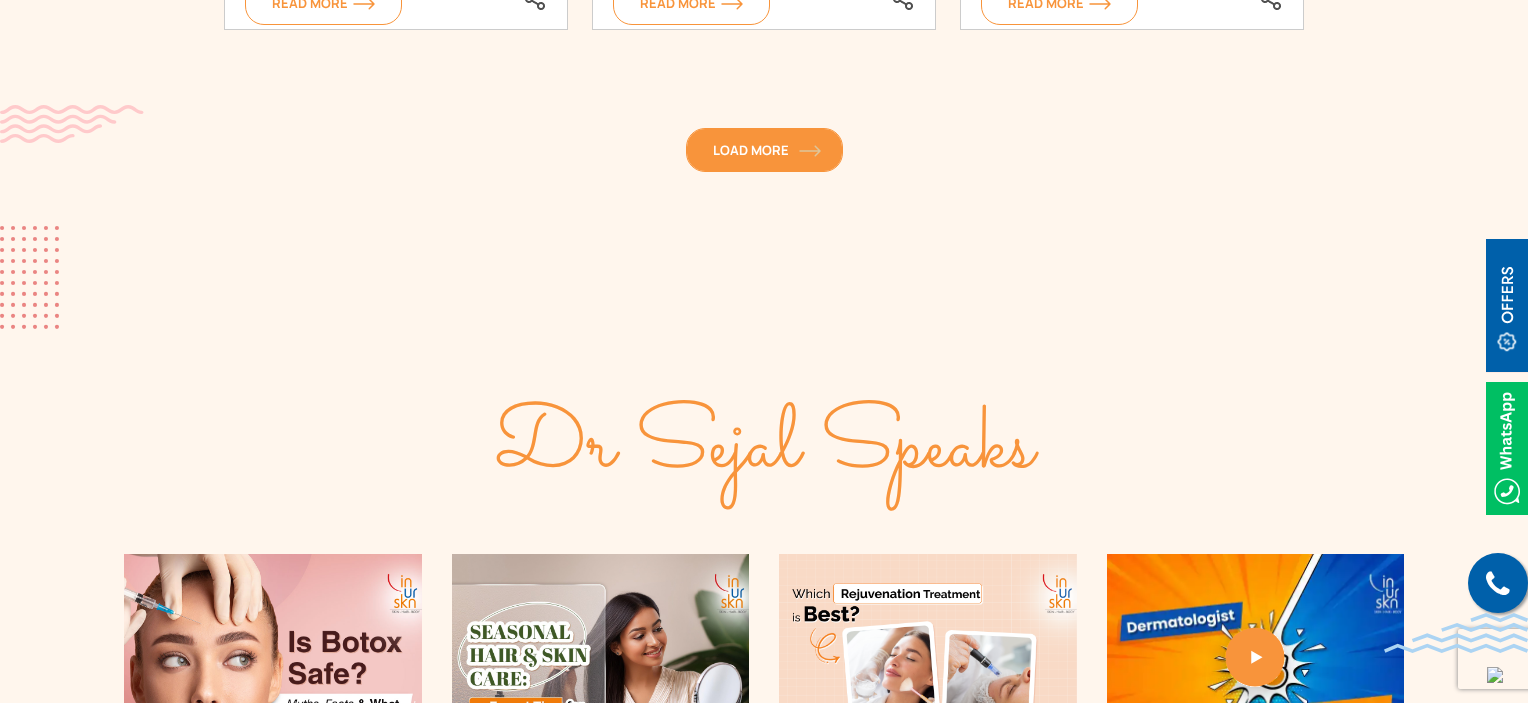 click on "Load More" at bounding box center (764, 150) 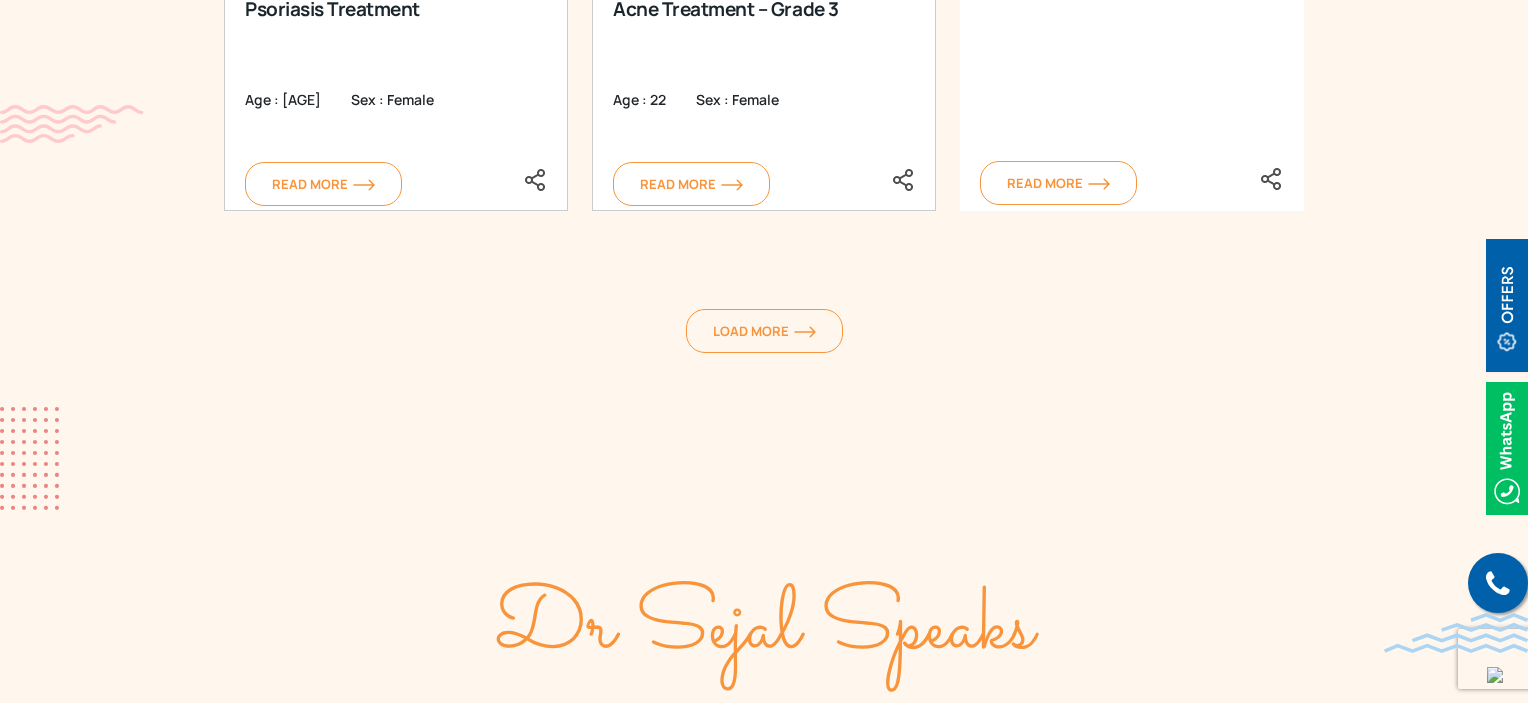 scroll, scrollTop: 5600, scrollLeft: 0, axis: vertical 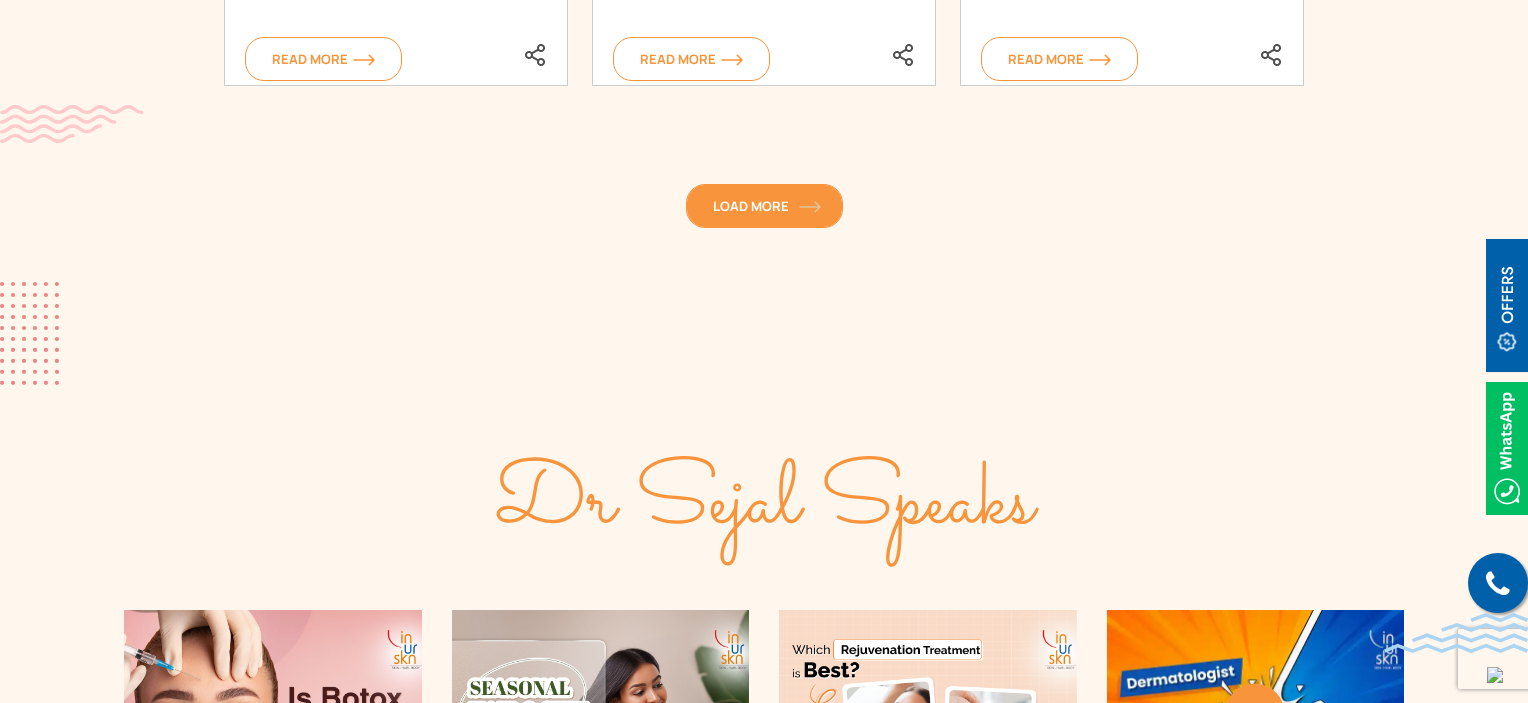 click on "Load More" at bounding box center [764, 206] 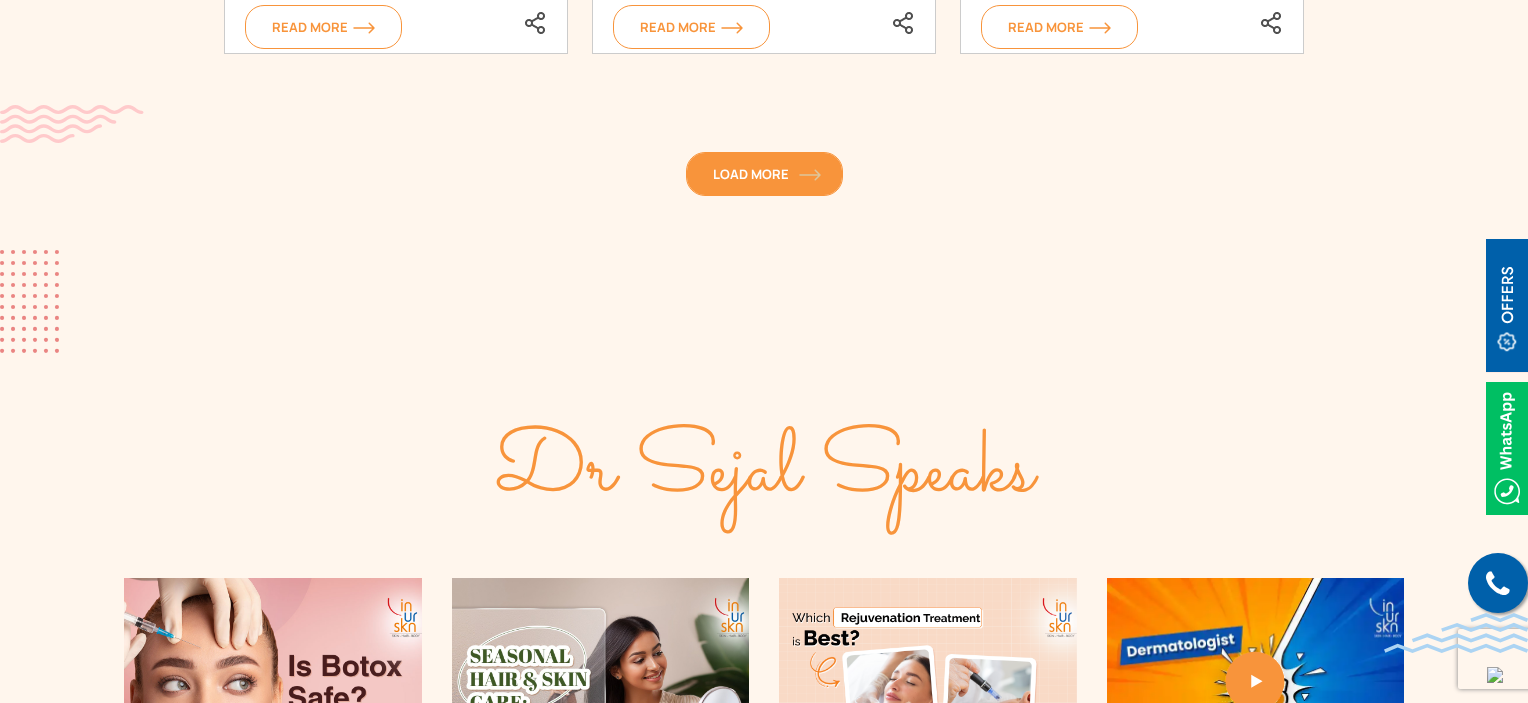 scroll, scrollTop: 6800, scrollLeft: 0, axis: vertical 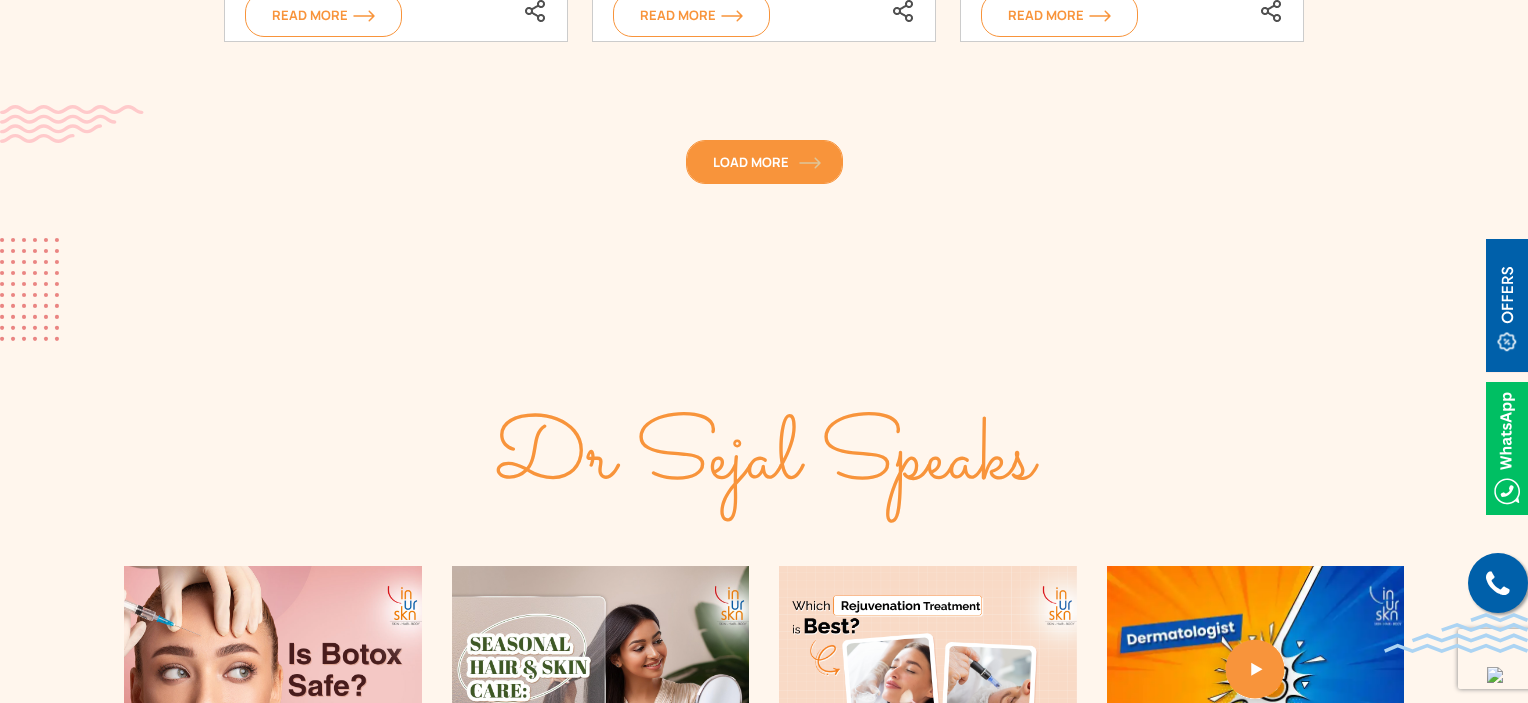 click on "Load More" at bounding box center [764, 162] 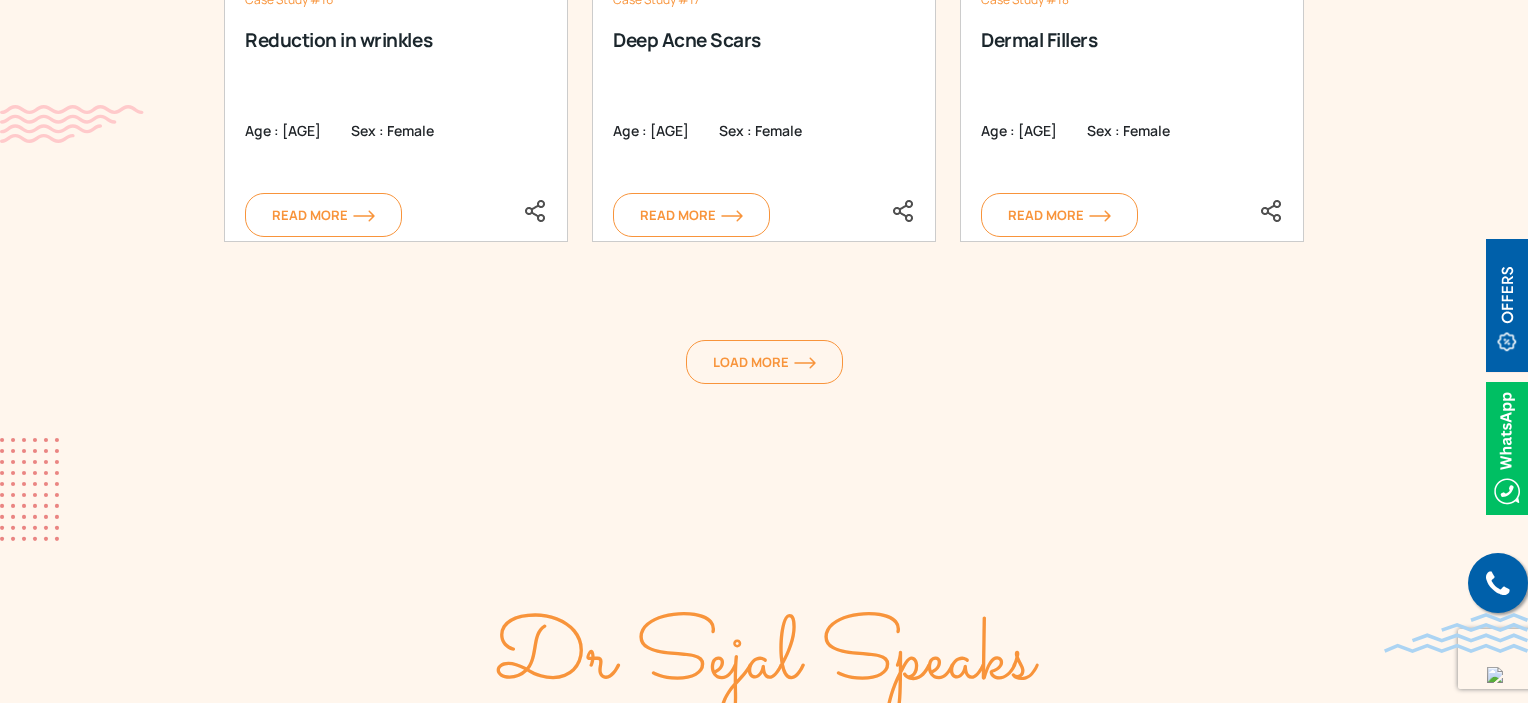 scroll, scrollTop: 7800, scrollLeft: 0, axis: vertical 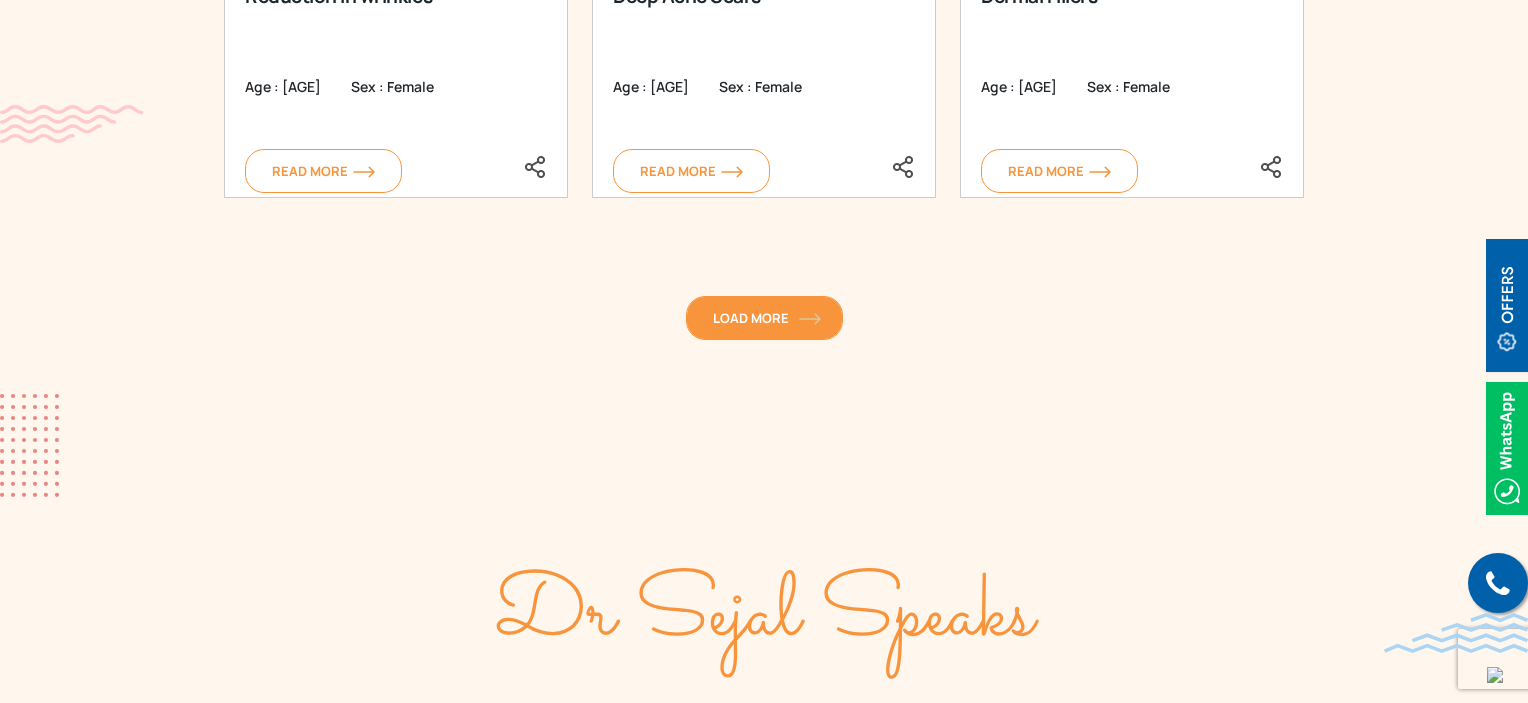 click on "Load More" at bounding box center (764, 318) 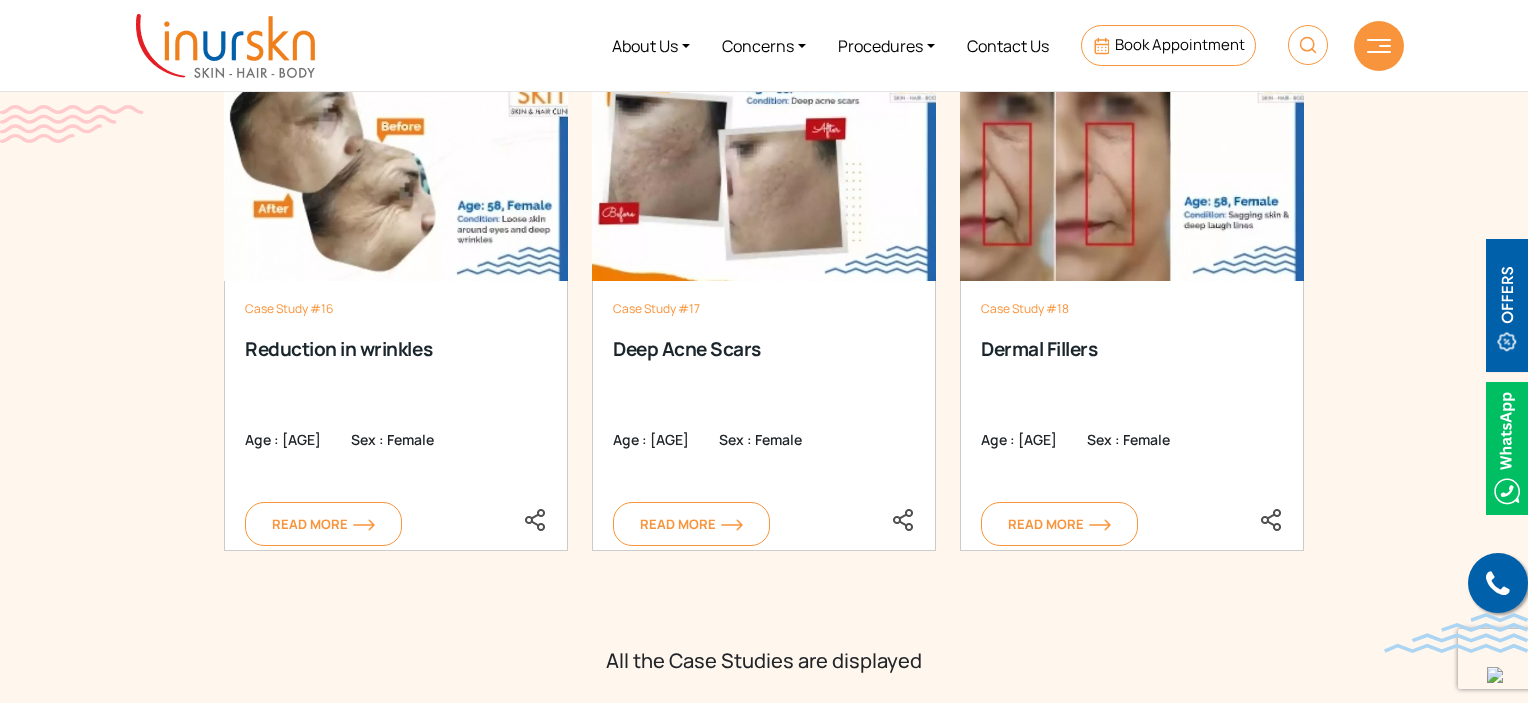 scroll, scrollTop: 7400, scrollLeft: 0, axis: vertical 